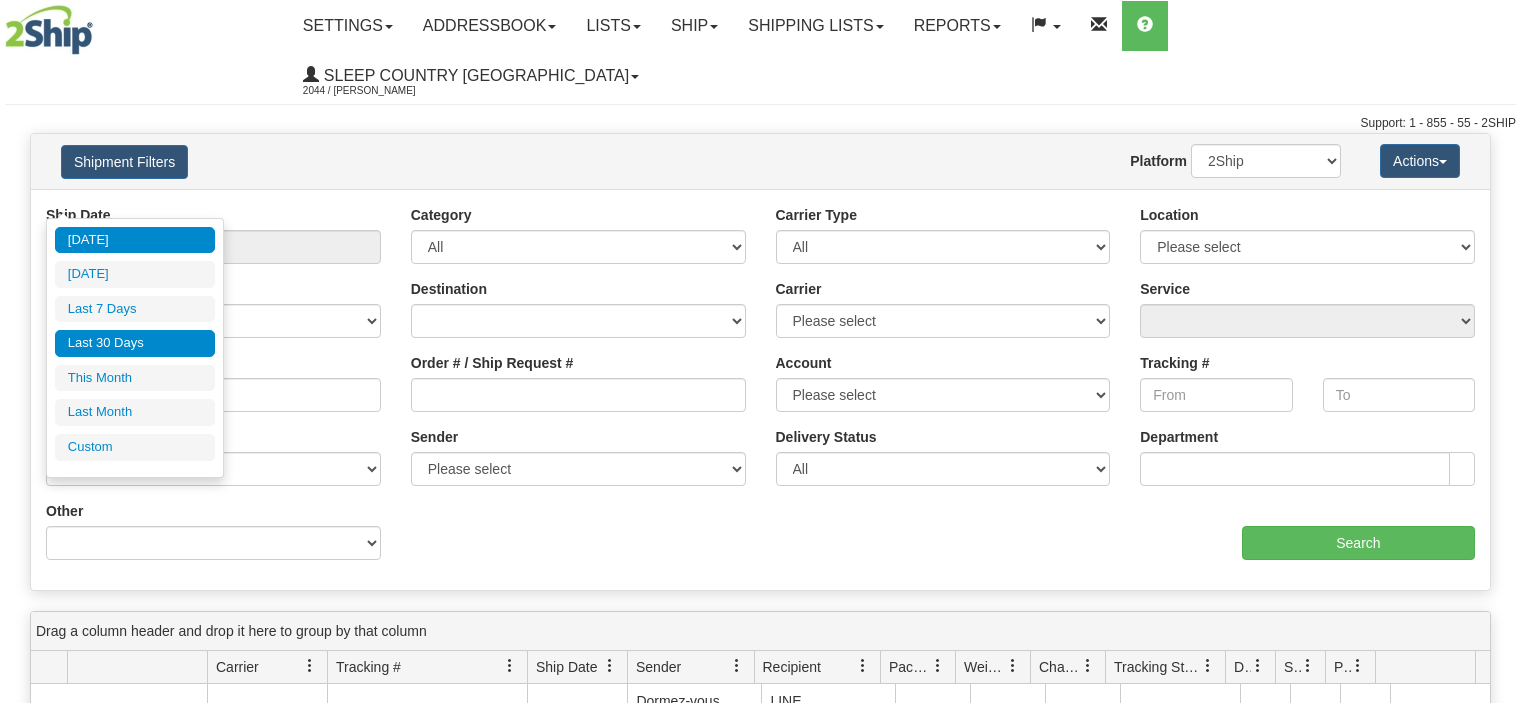 scroll, scrollTop: 0, scrollLeft: 0, axis: both 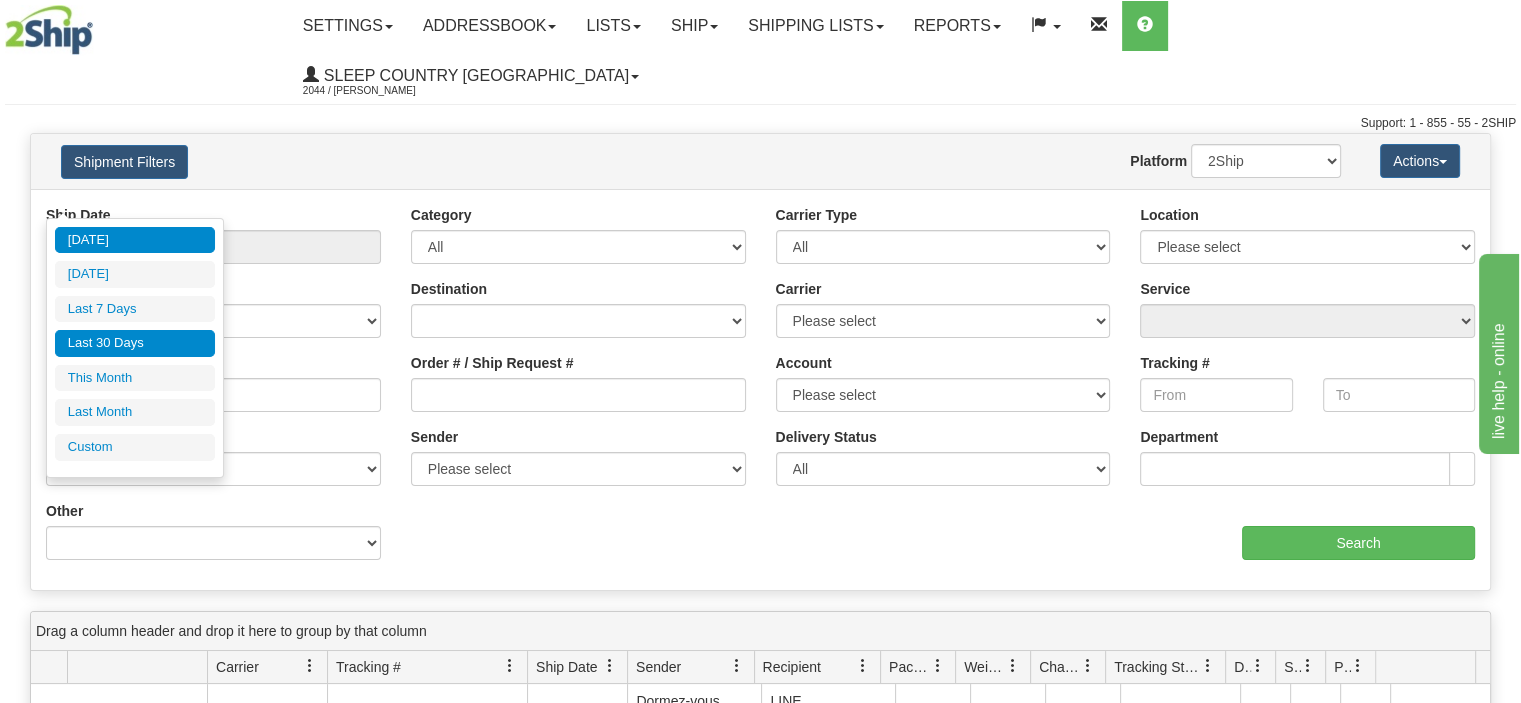 click on "Last 30 Days" at bounding box center [135, 343] 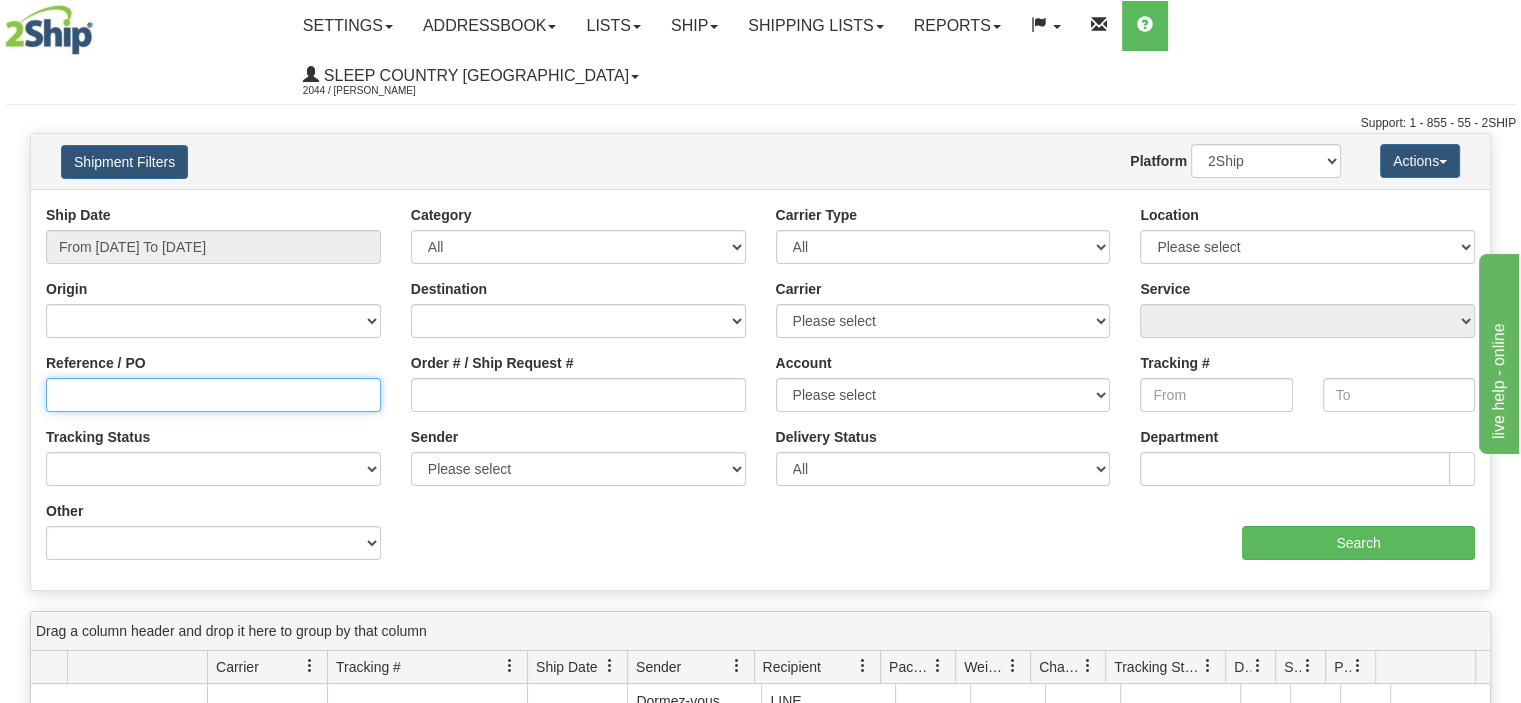 click on "Reference / PO" at bounding box center (213, 395) 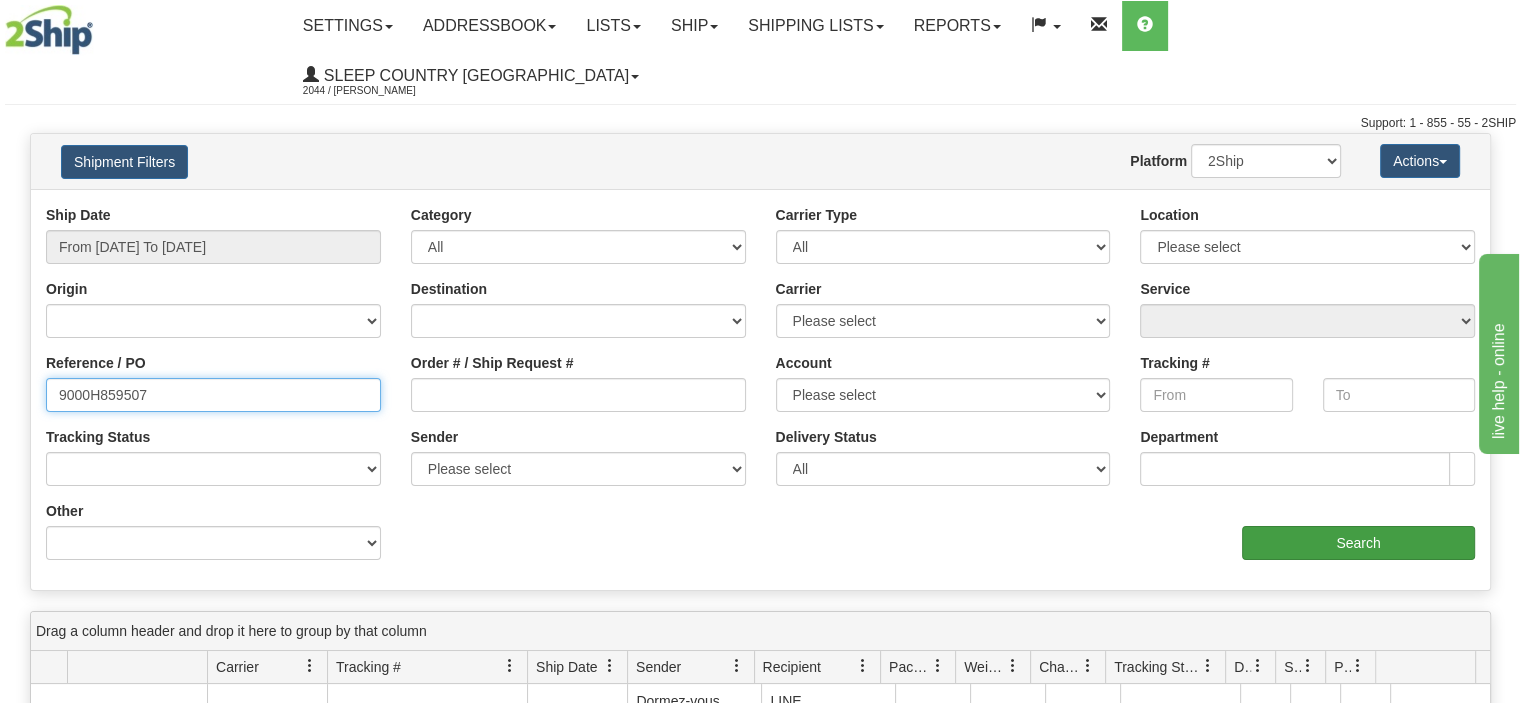 type on "9000H859507" 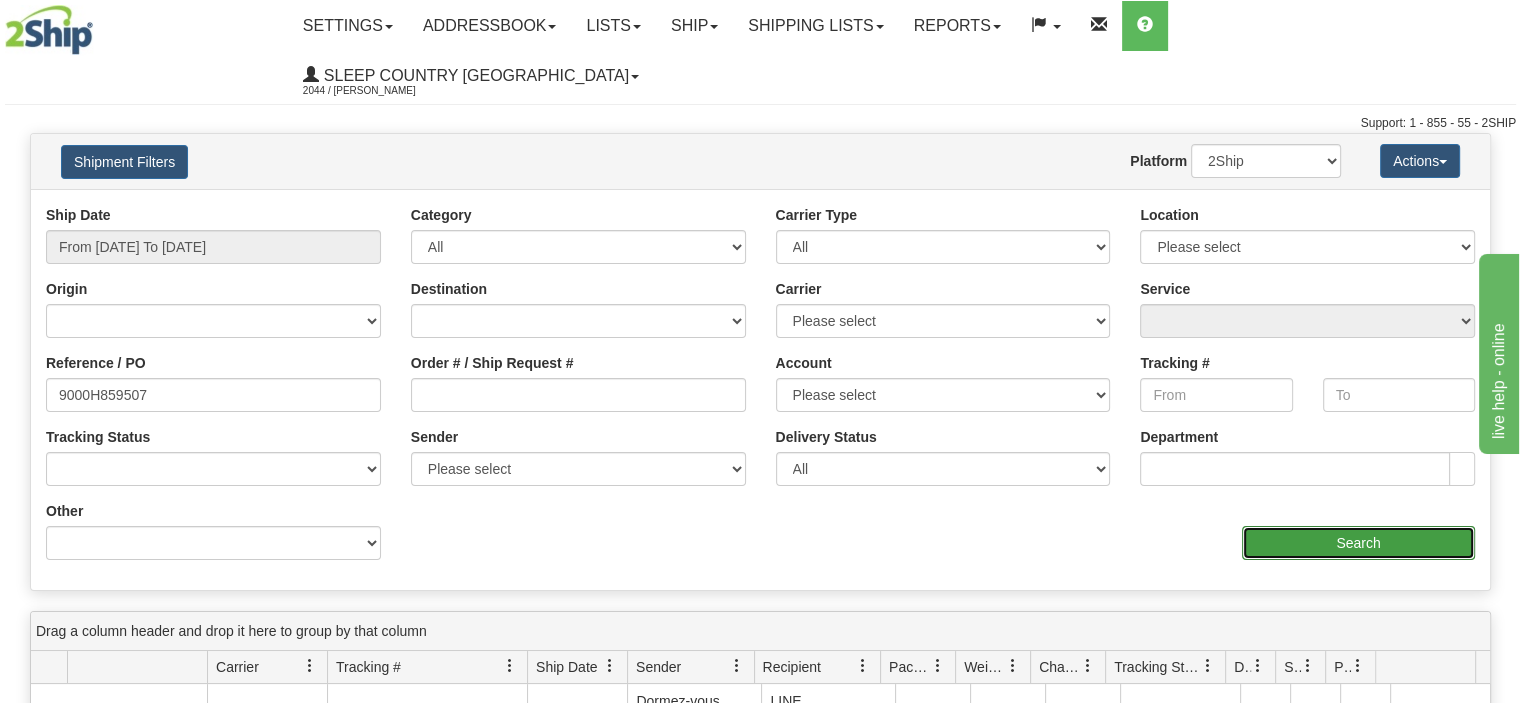 click on "Search" at bounding box center [1358, 543] 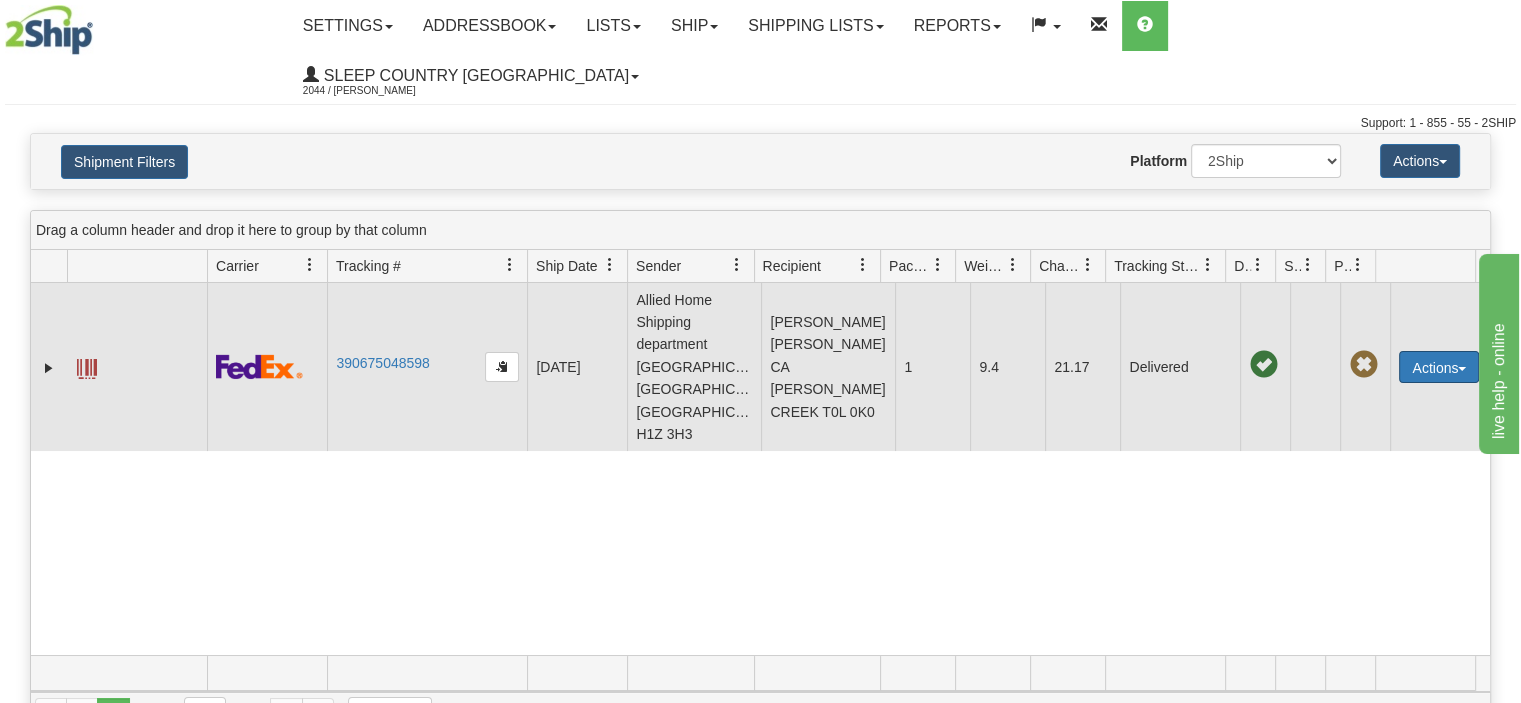 click on "Actions" at bounding box center [1439, 367] 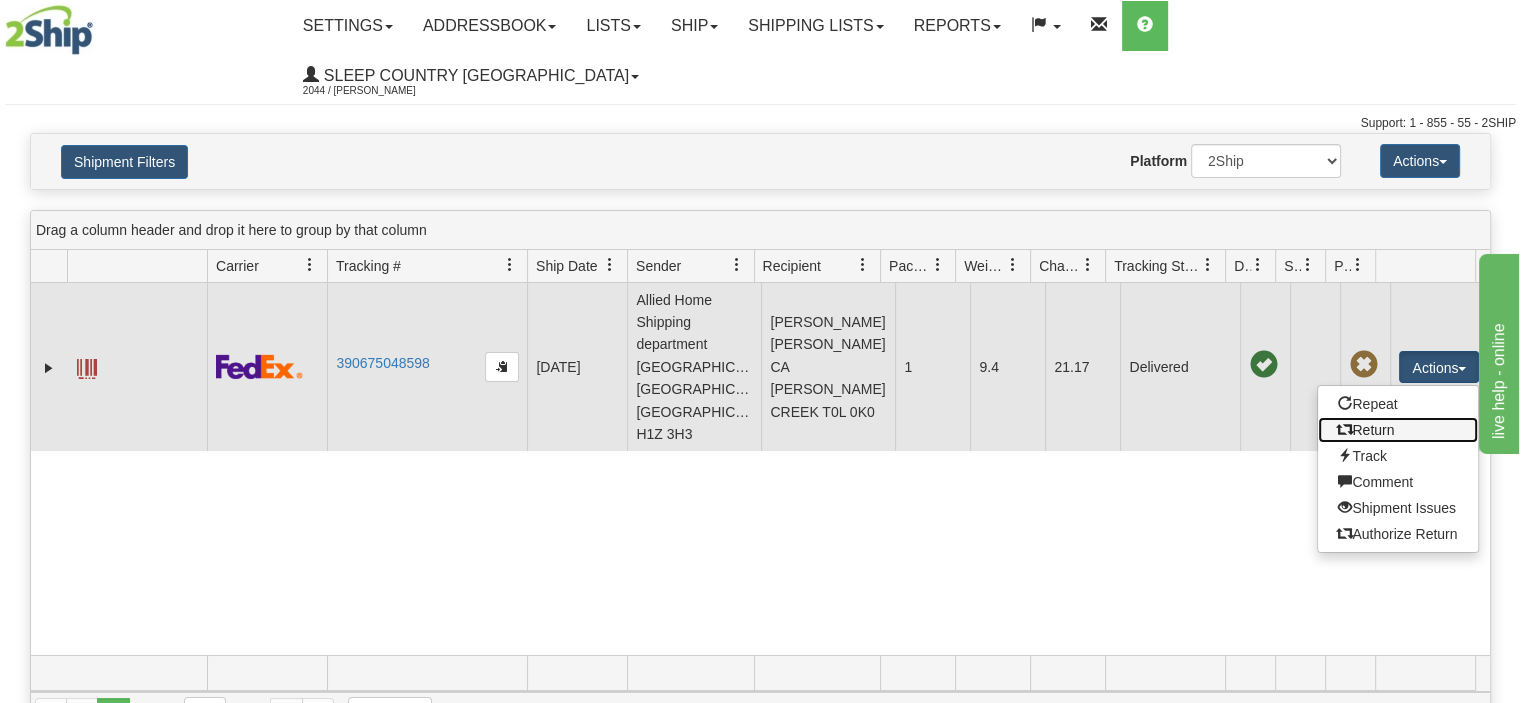 click on "Return" at bounding box center [1398, 430] 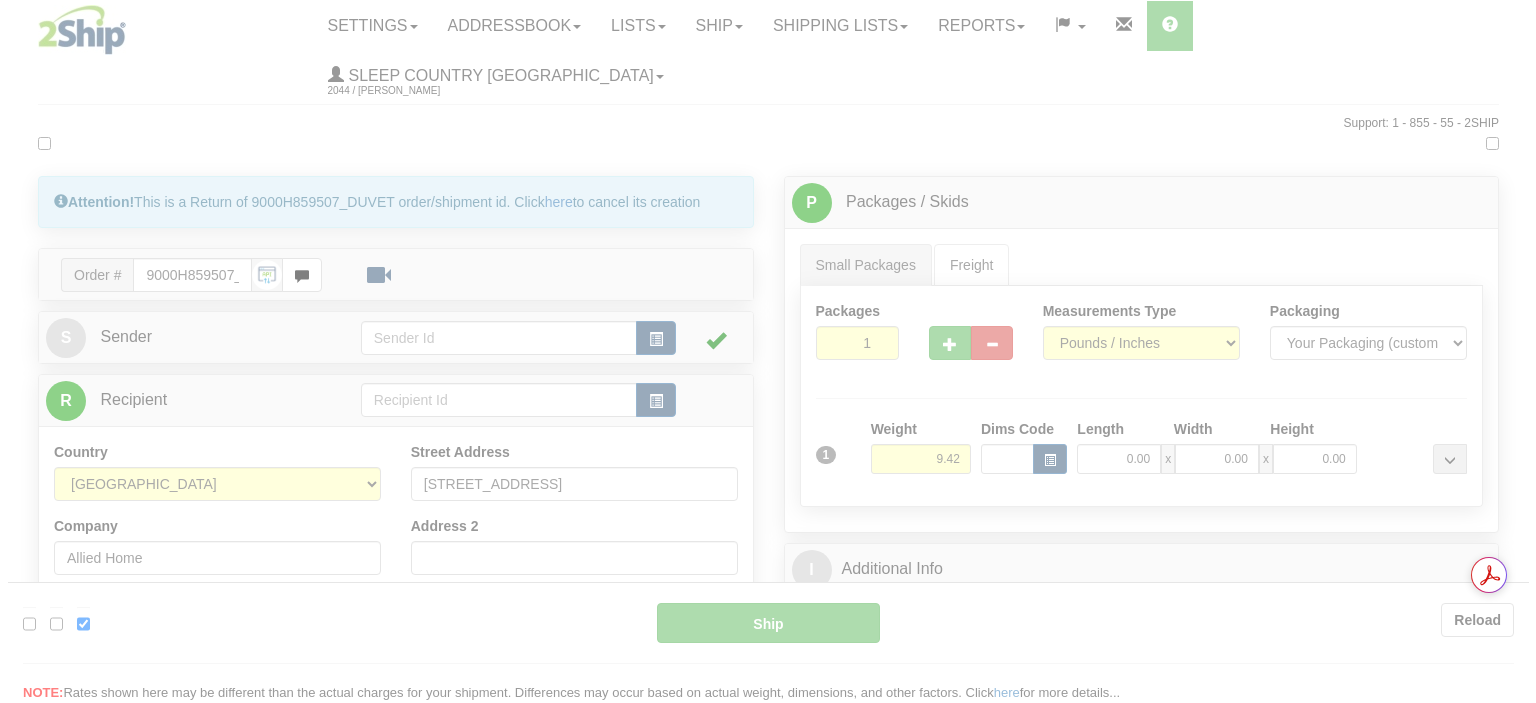 scroll, scrollTop: 0, scrollLeft: 0, axis: both 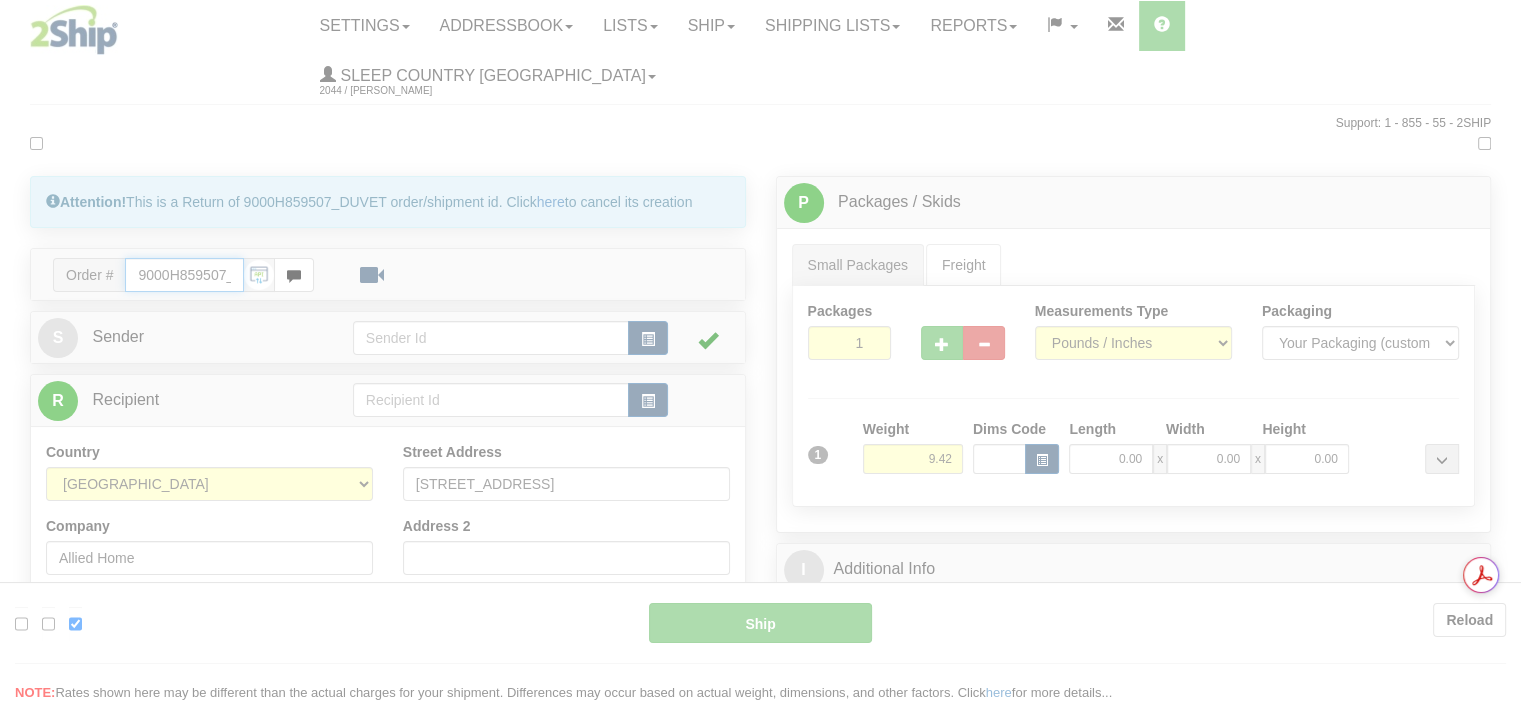 type on "92" 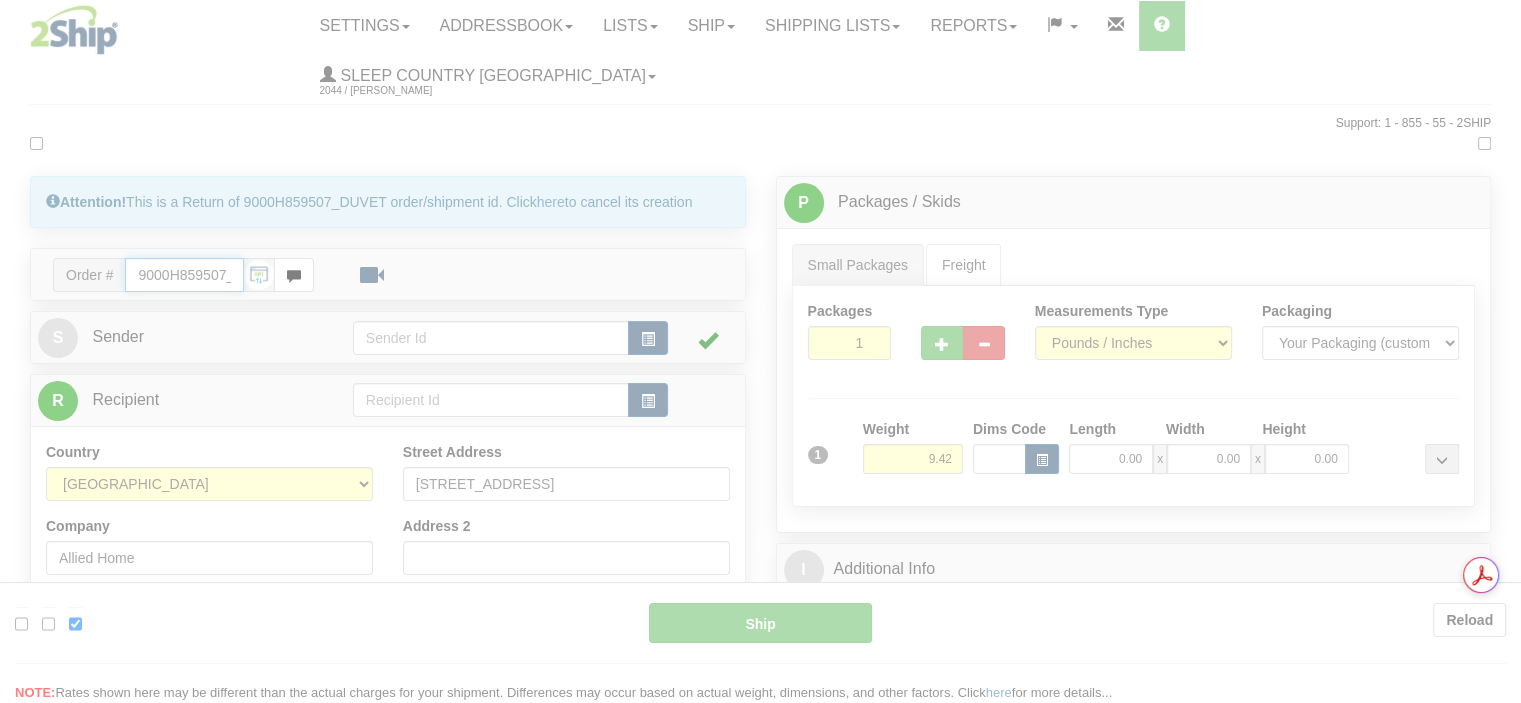 type on "09:06" 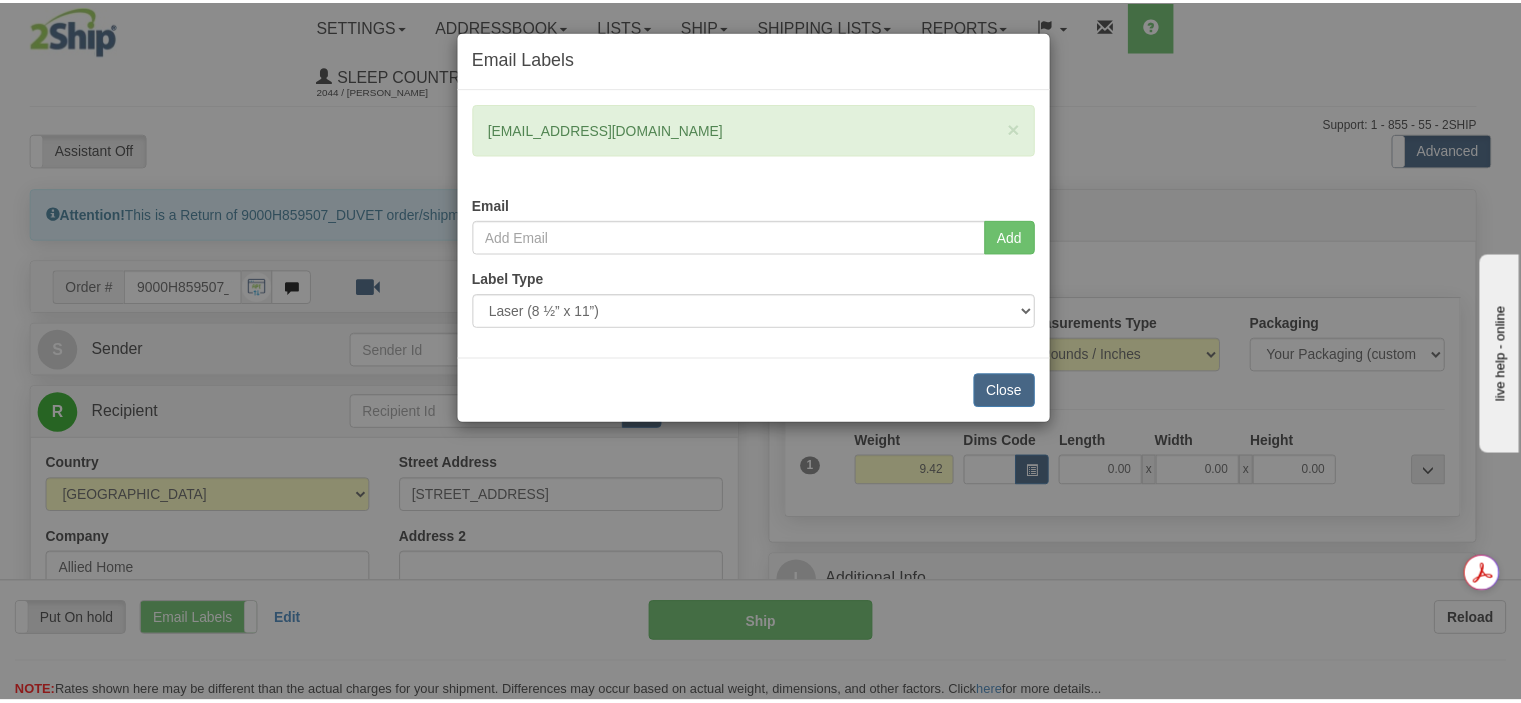 scroll, scrollTop: 0, scrollLeft: 0, axis: both 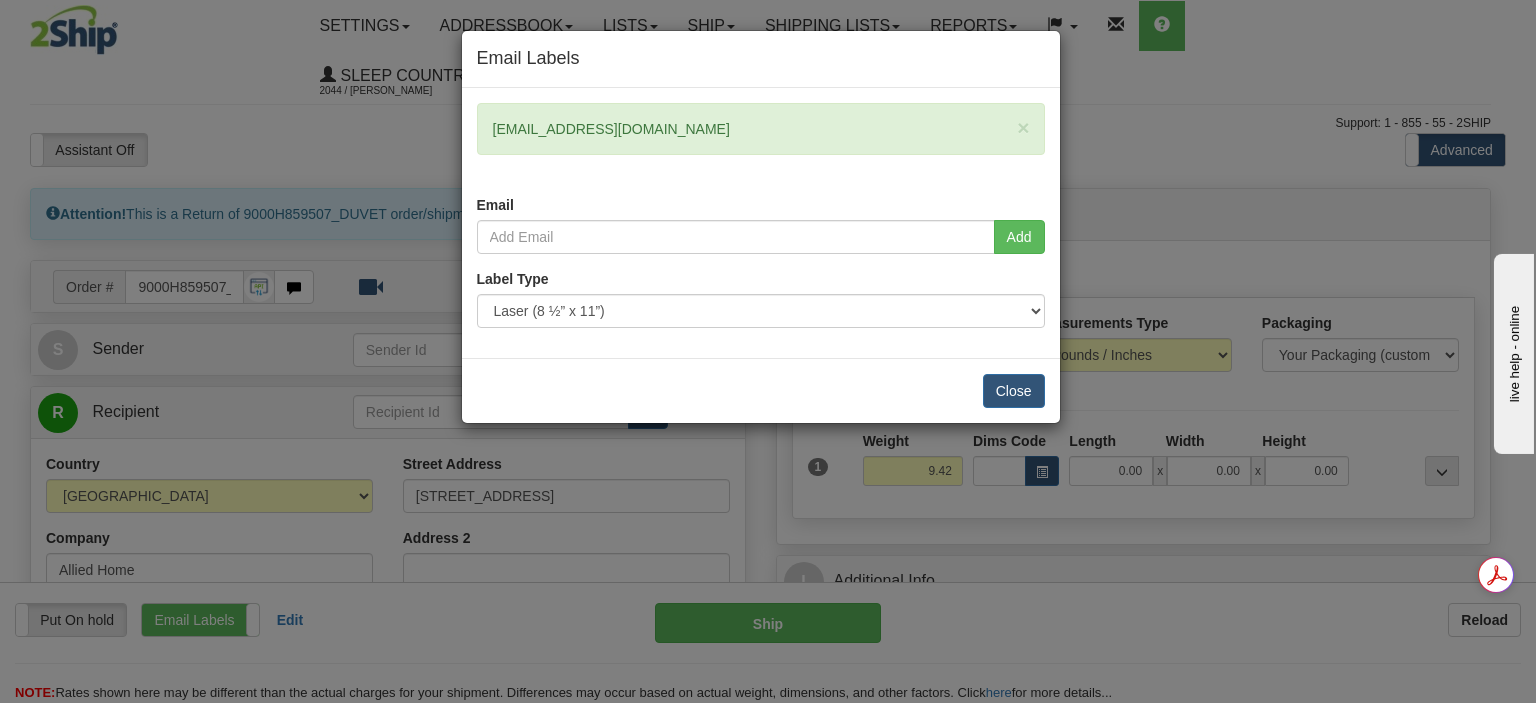 click on "×
selena4cr@gmail.com" at bounding box center [761, 129] 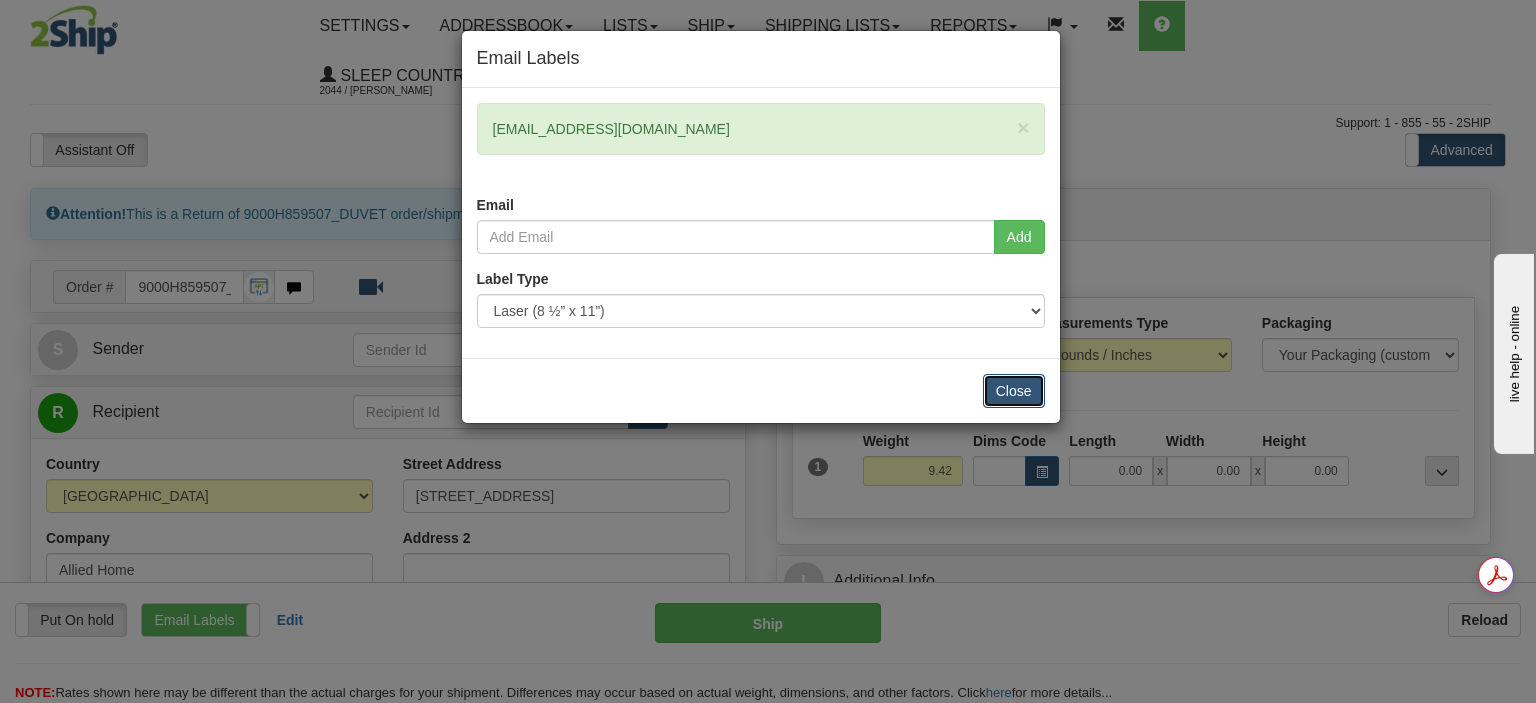 click on "Close" at bounding box center (1014, 391) 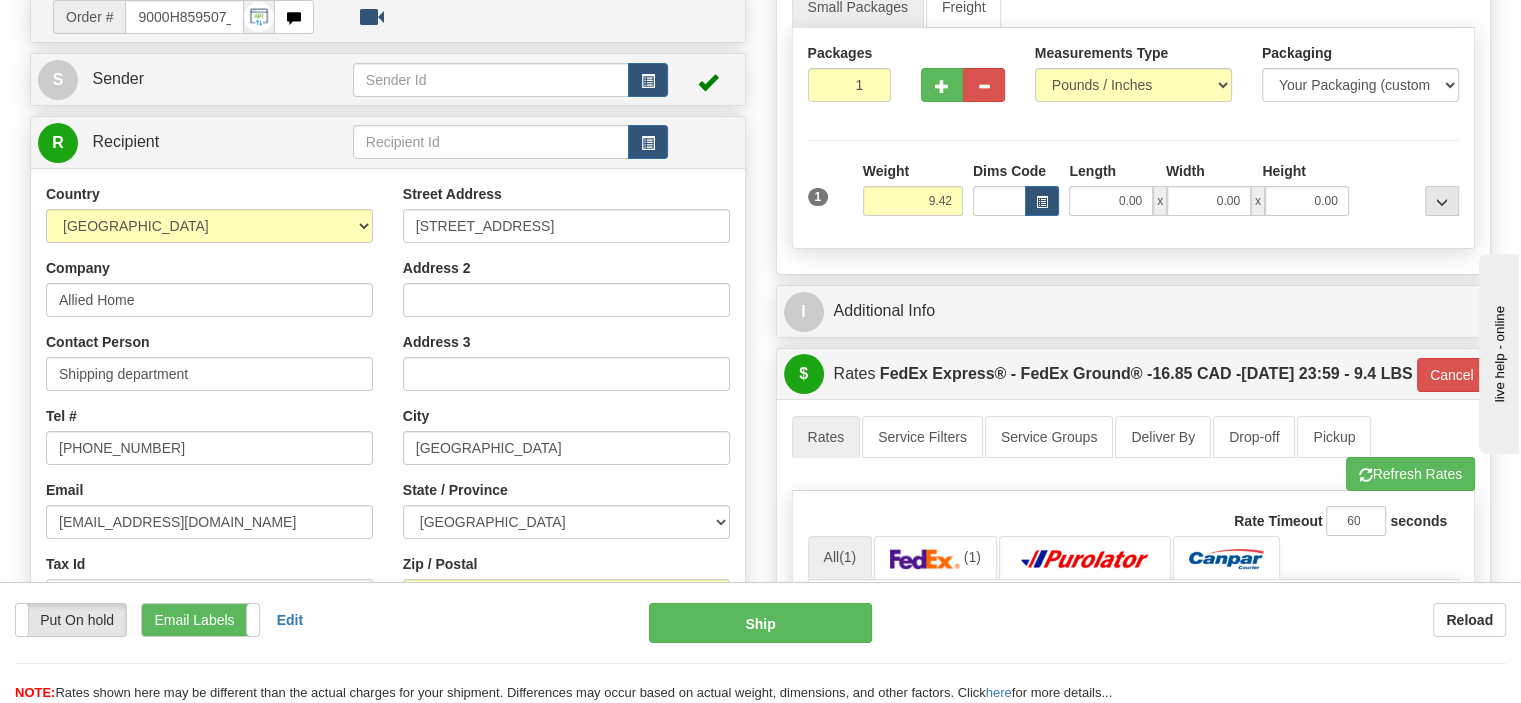 scroll, scrollTop: 300, scrollLeft: 0, axis: vertical 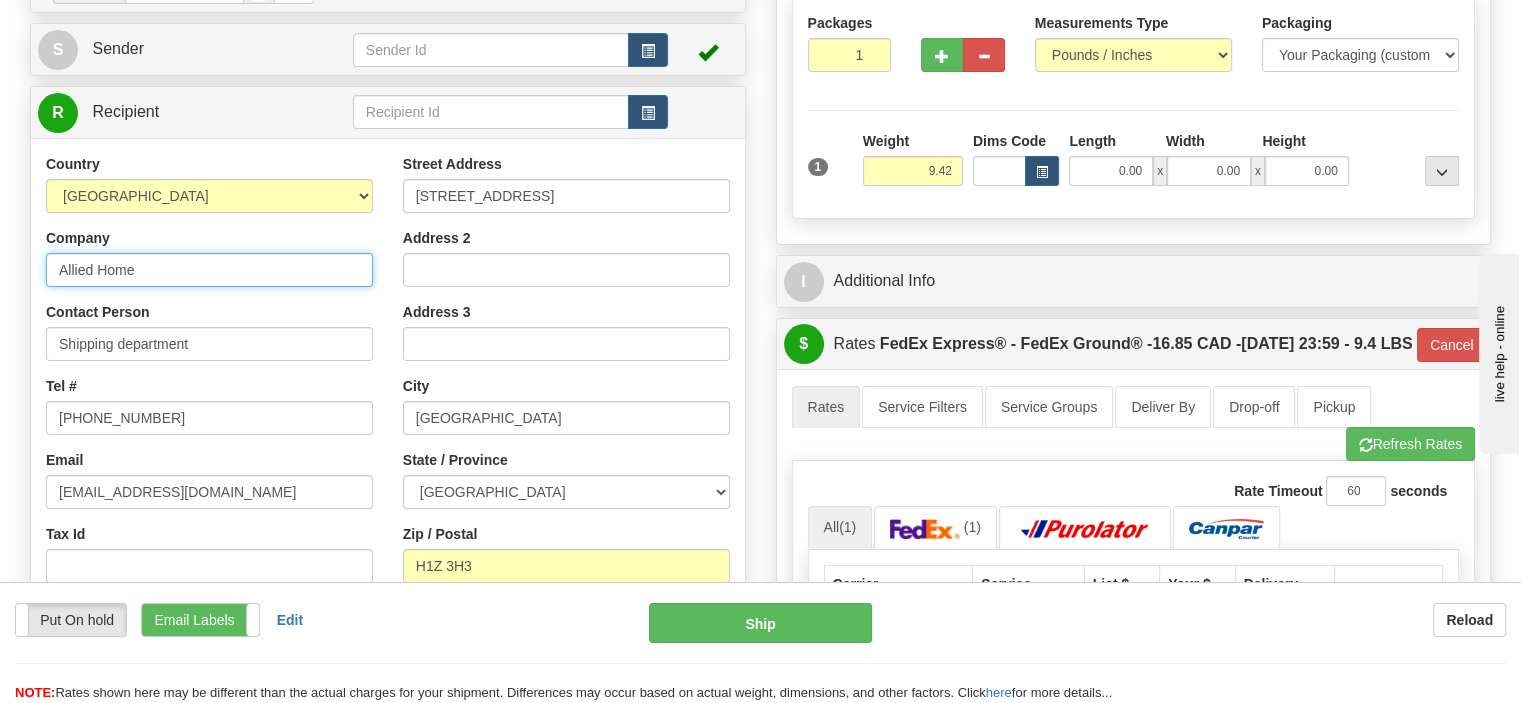 drag, startPoint x: 186, startPoint y: 219, endPoint x: -118, endPoint y: 183, distance: 306.12415 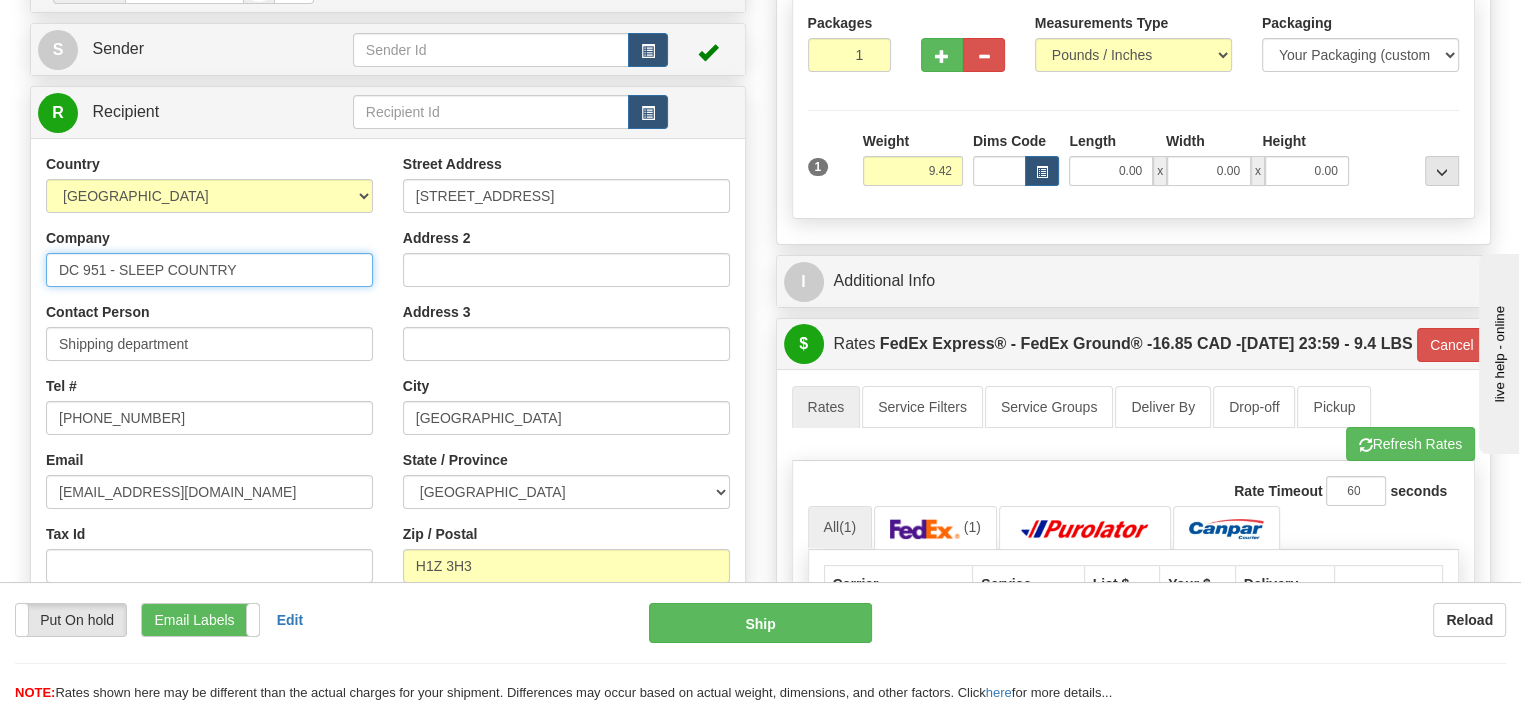 type on "DC 951 - SLEEP COUNTRY" 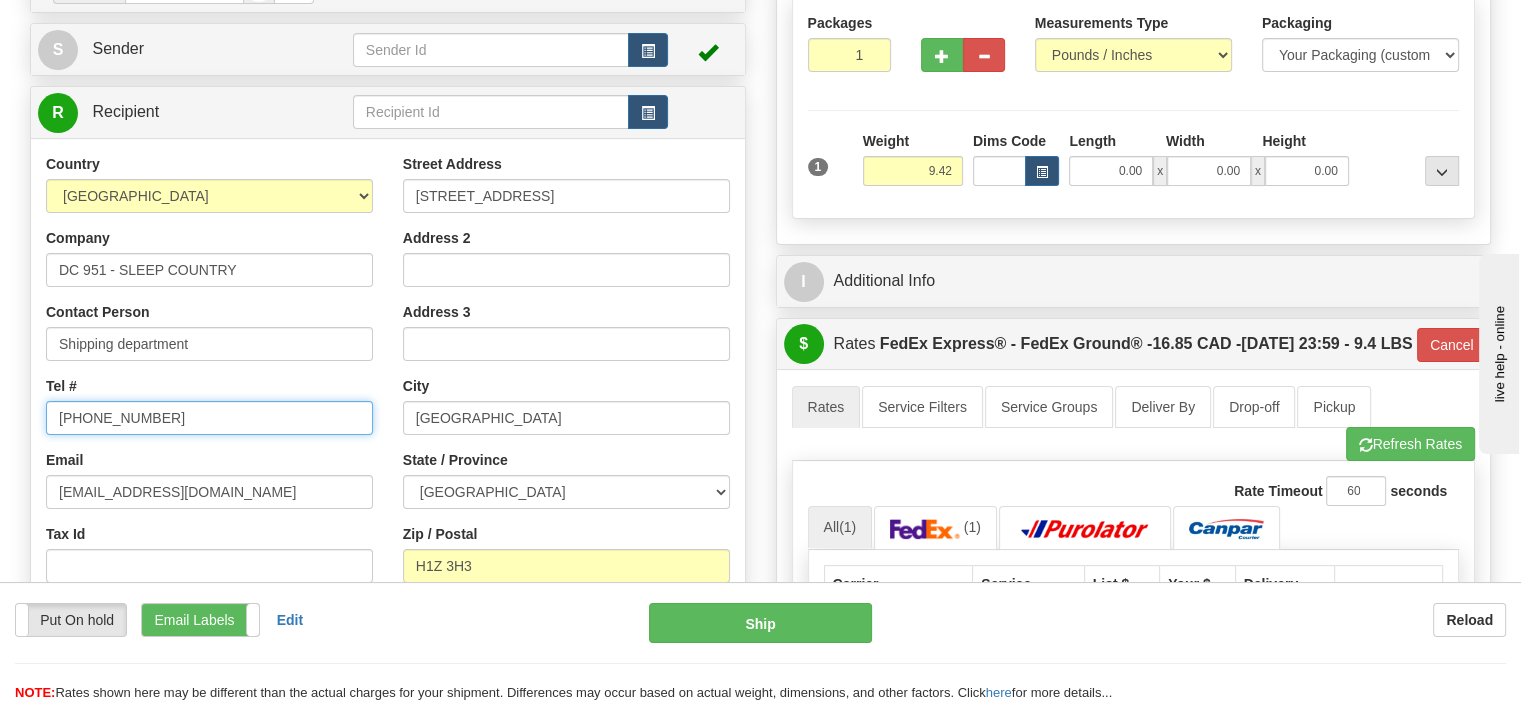 drag, startPoint x: 224, startPoint y: 371, endPoint x: -114, endPoint y: 331, distance: 340.35864 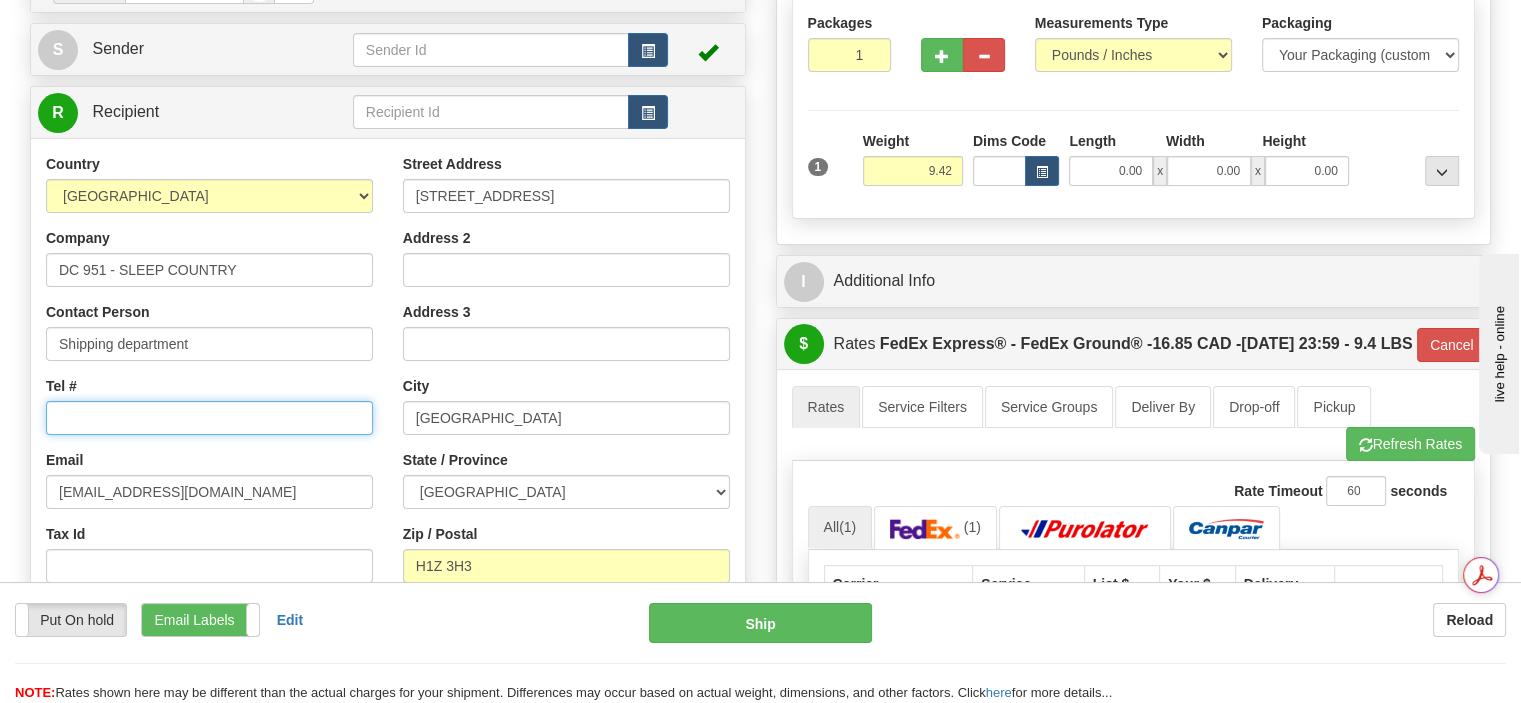 type 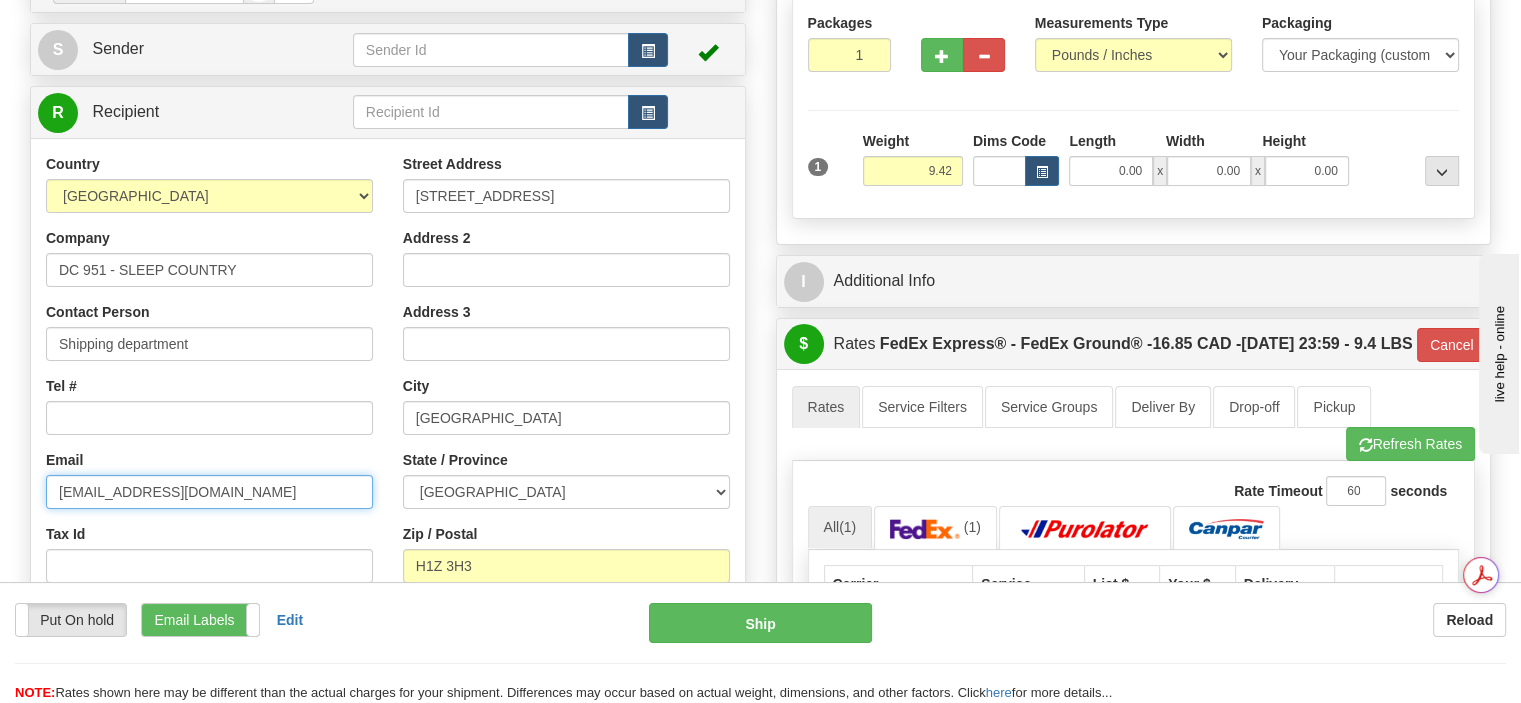 click on "sseguin@duvetallied.com" at bounding box center (209, 492) 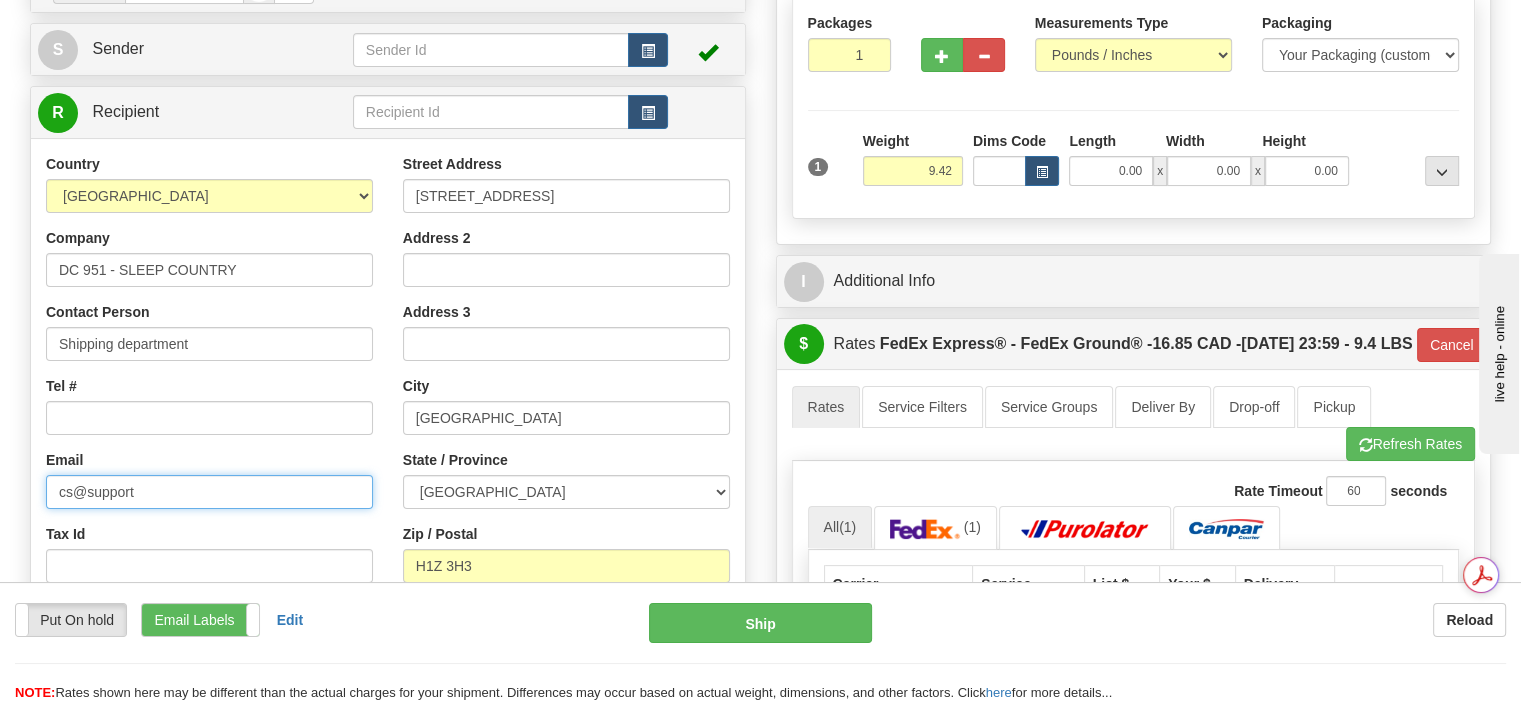 type on "CS@support.sleepcountry.ca" 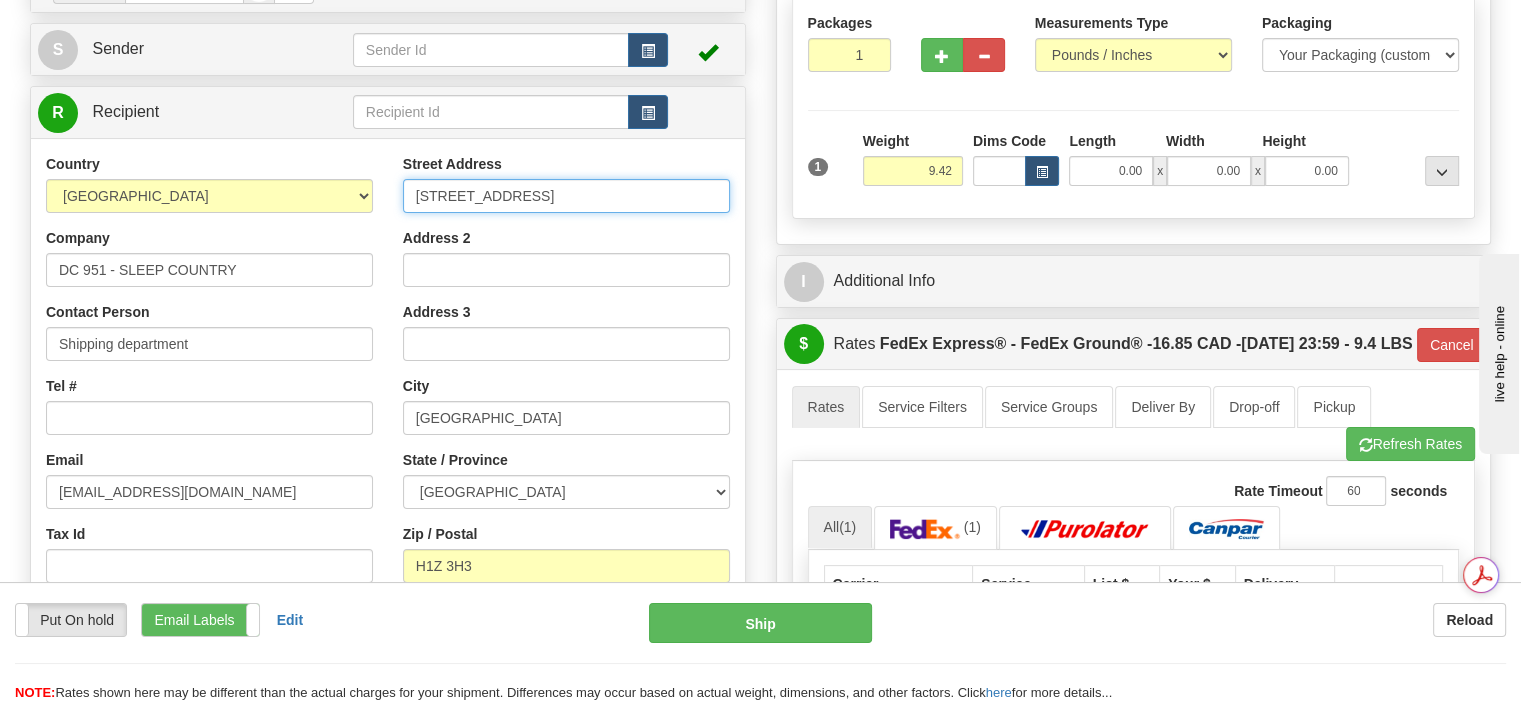 drag, startPoint x: 620, startPoint y: 148, endPoint x: 0, endPoint y: 65, distance: 625.53094 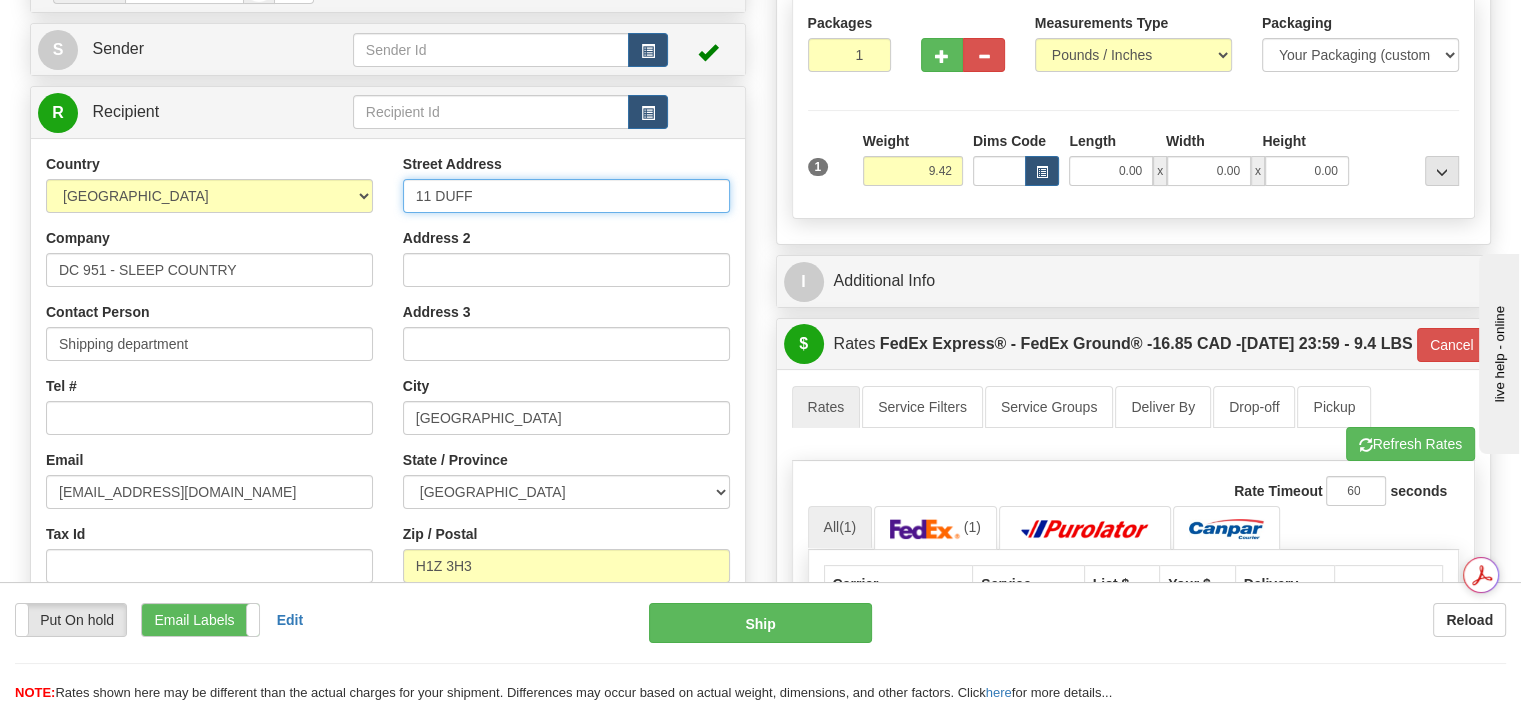 type on "11 DUFFERIN PL SE" 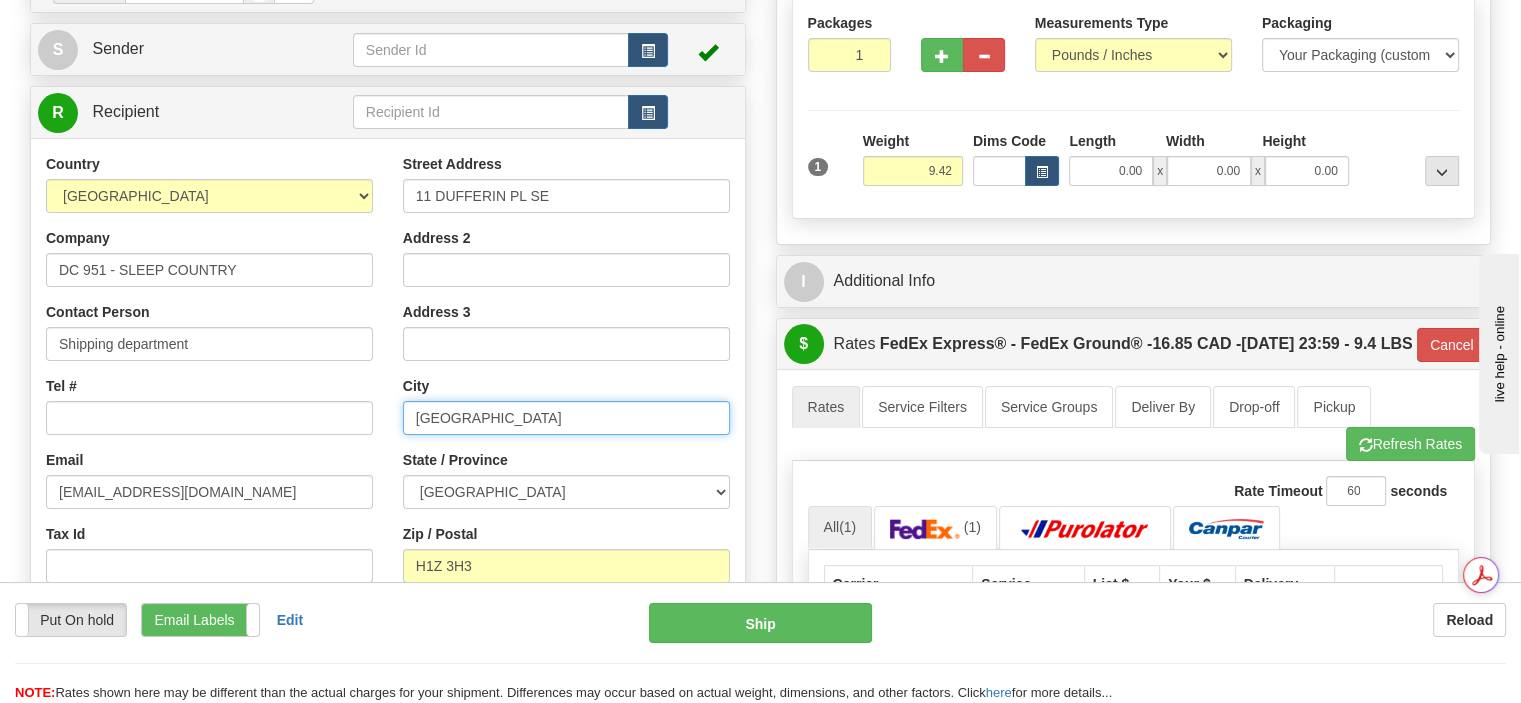 drag, startPoint x: 515, startPoint y: 373, endPoint x: 248, endPoint y: 335, distance: 269.69055 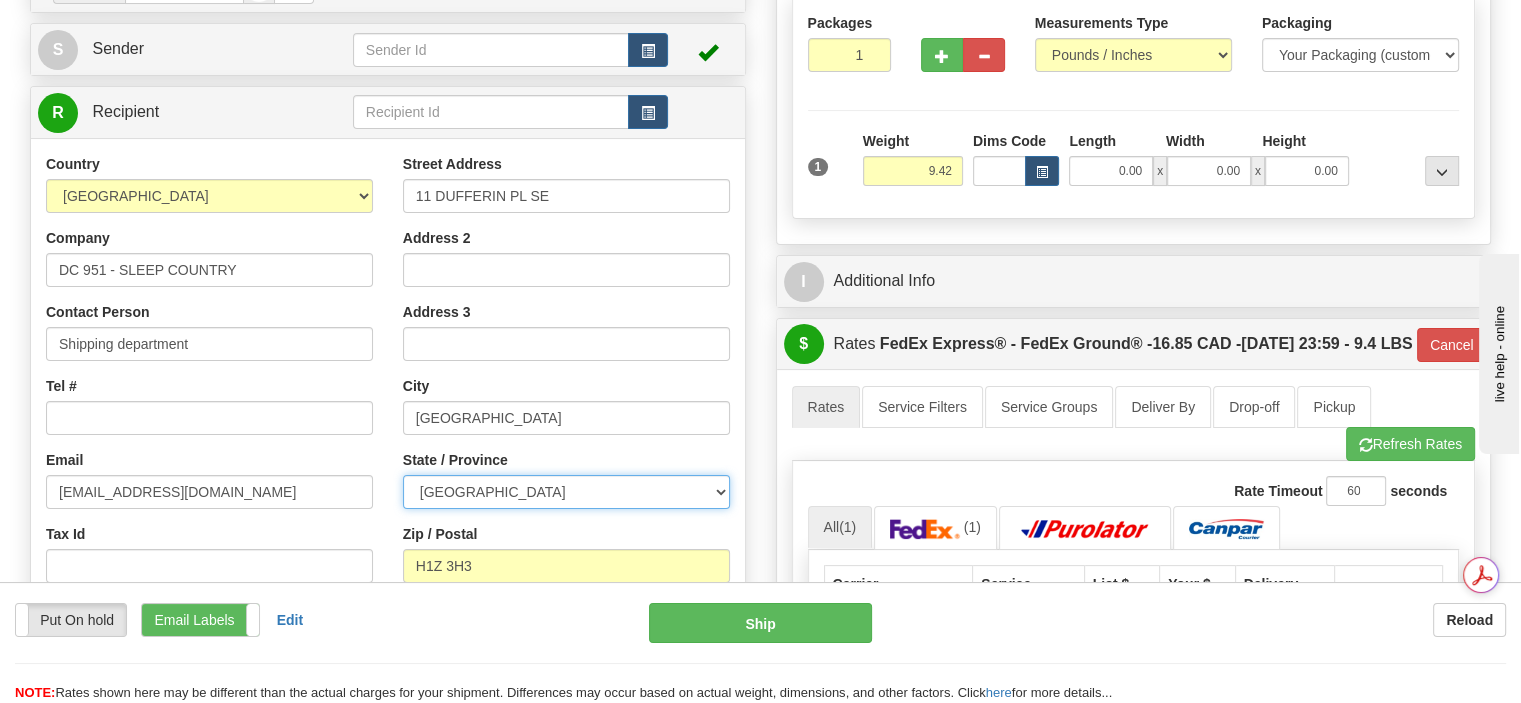 click on "ALBERTA BRITISH COLUMBIA MANITOBA NEW BRUNSWICK NEWFOUNDLAND NOVA SCOTIA NUNAVUT NW TERRITORIES ONTARIO PRINCE EDWARD ISLAND QUEBEC SASKATCHEWAN YUKON TERRITORY" at bounding box center [566, 492] 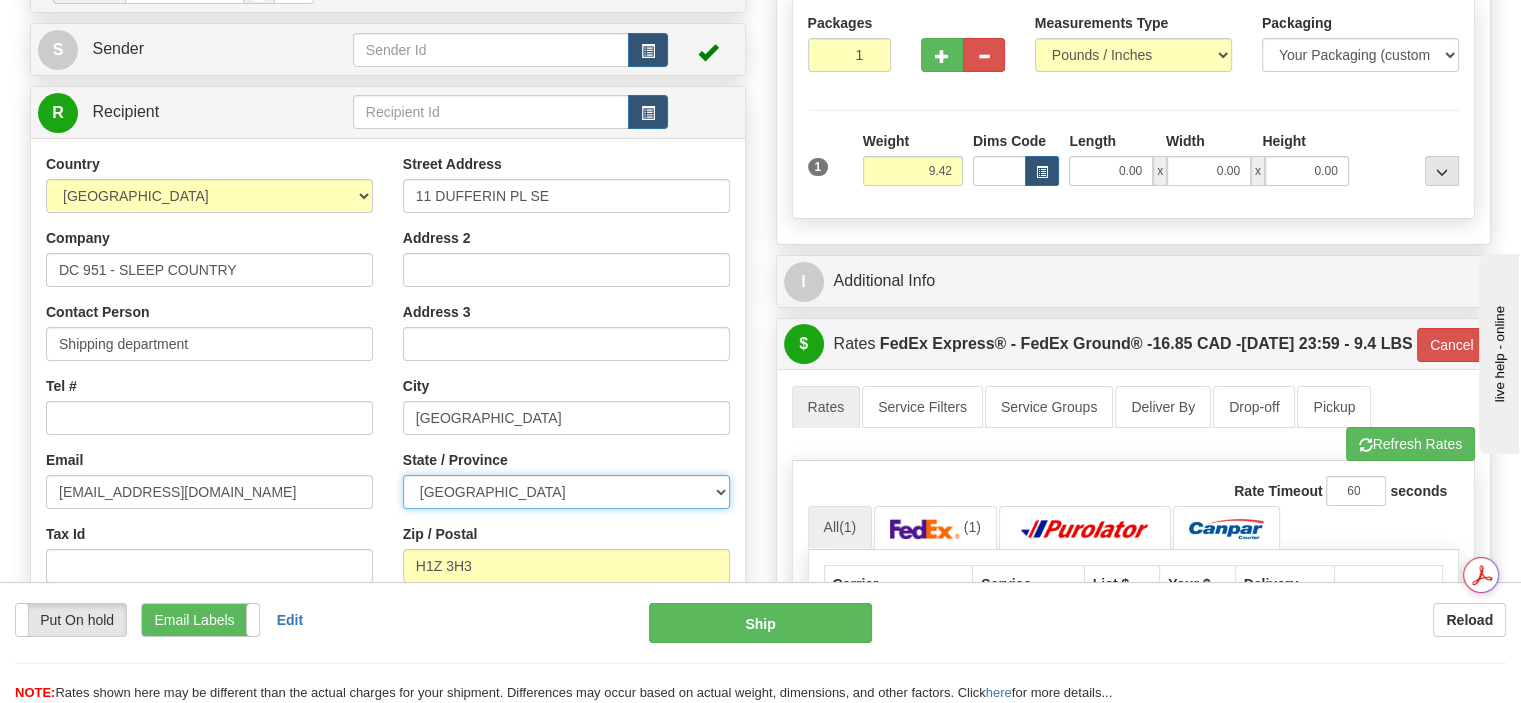 select on "AB" 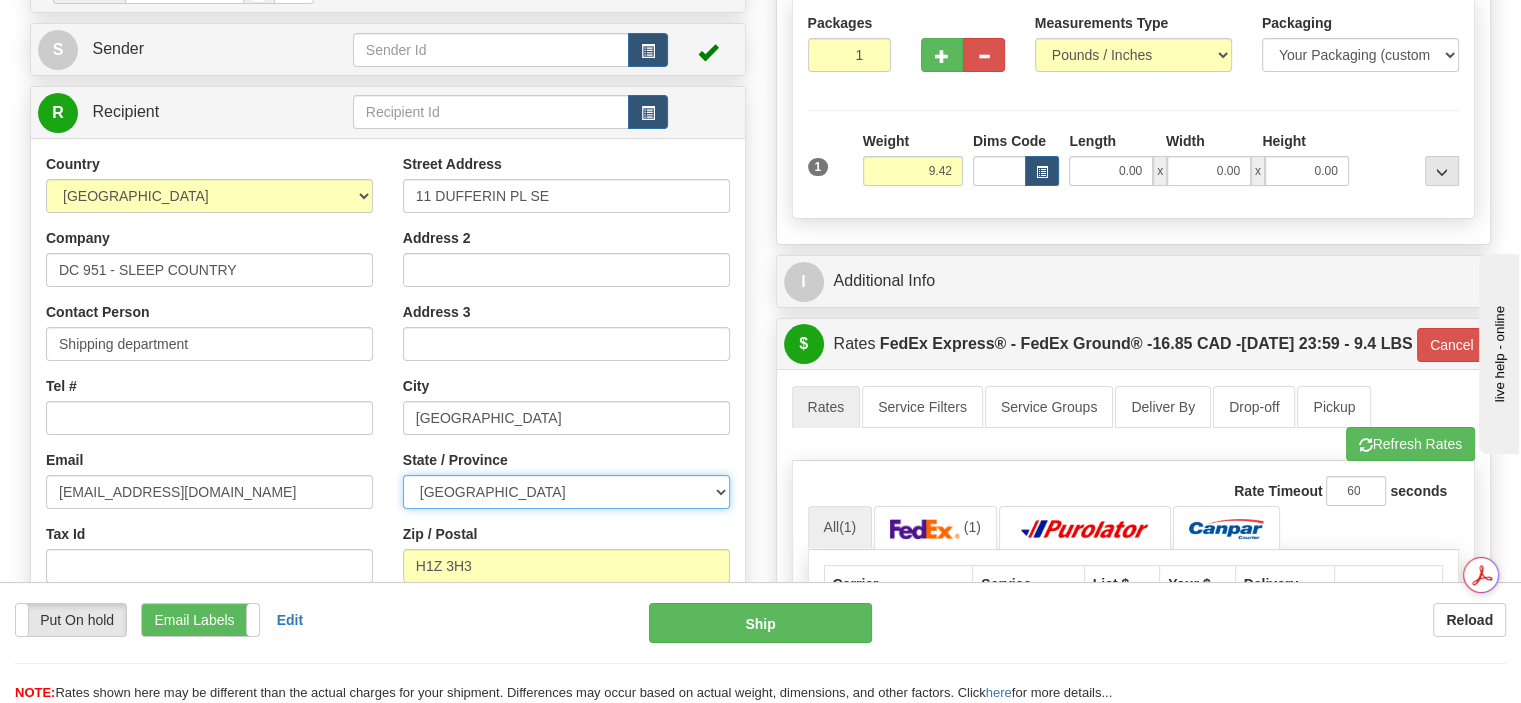 click on "ALBERTA BRITISH COLUMBIA MANITOBA NEW BRUNSWICK NEWFOUNDLAND NOVA SCOTIA NUNAVUT NW TERRITORIES ONTARIO PRINCE EDWARD ISLAND QUEBEC SASKATCHEWAN YUKON TERRITORY" at bounding box center (566, 492) 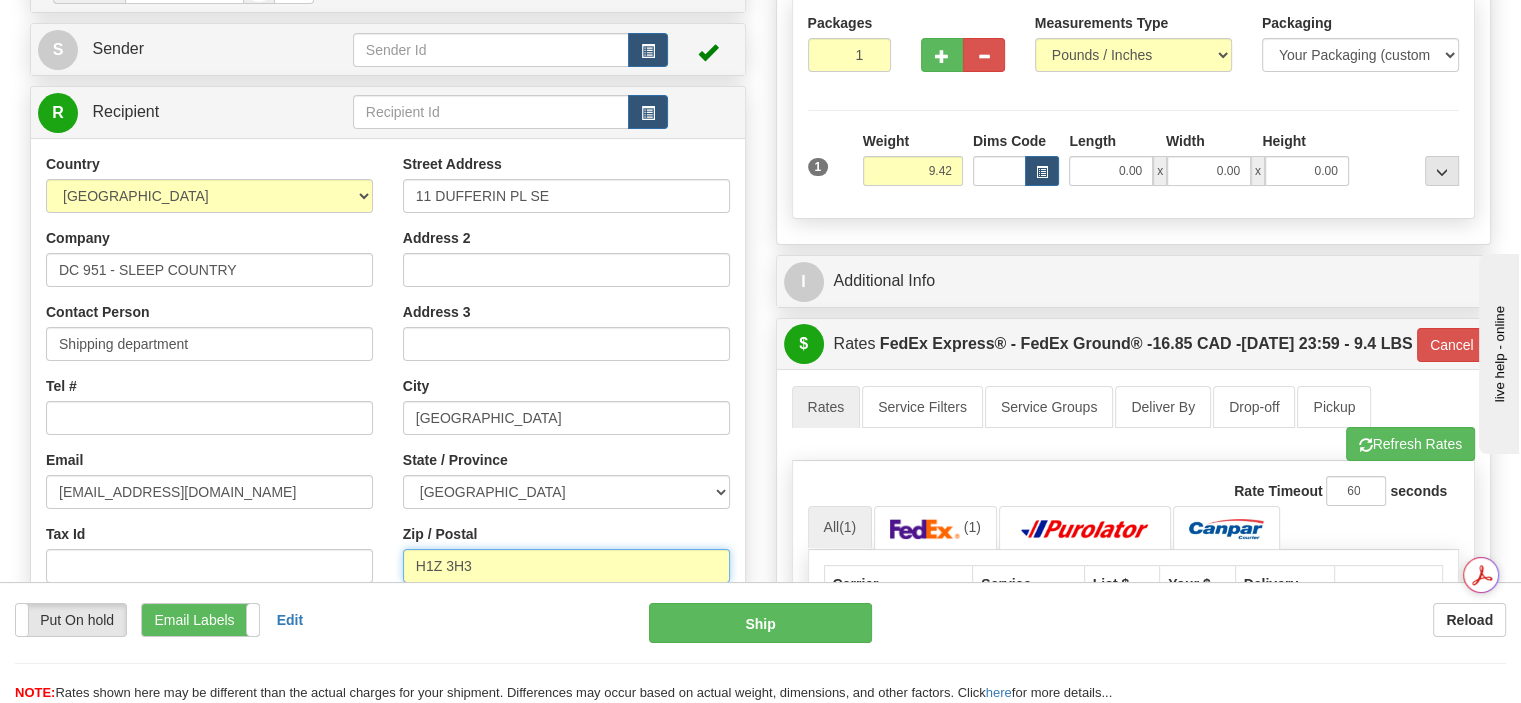 drag, startPoint x: 507, startPoint y: 521, endPoint x: 118, endPoint y: 455, distance: 394.55923 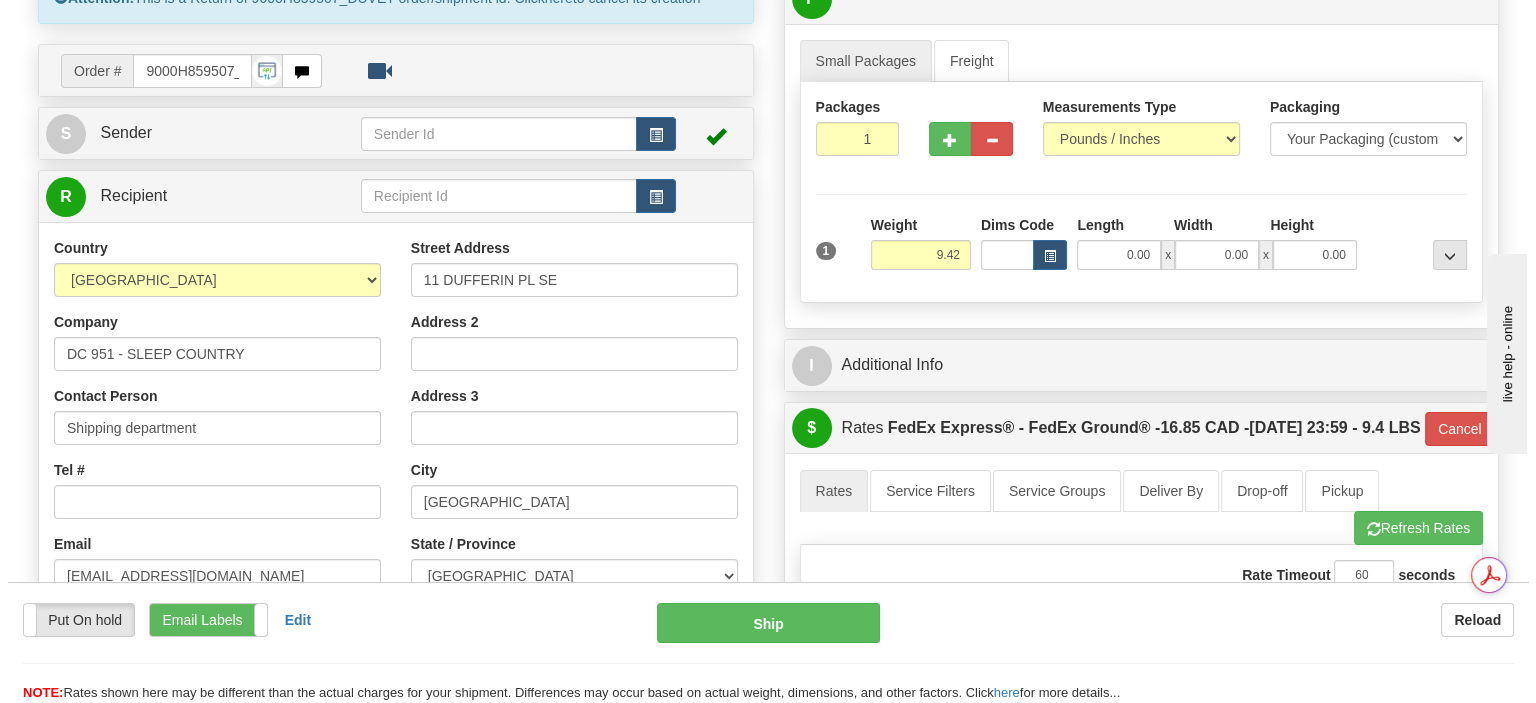 scroll, scrollTop: 400, scrollLeft: 0, axis: vertical 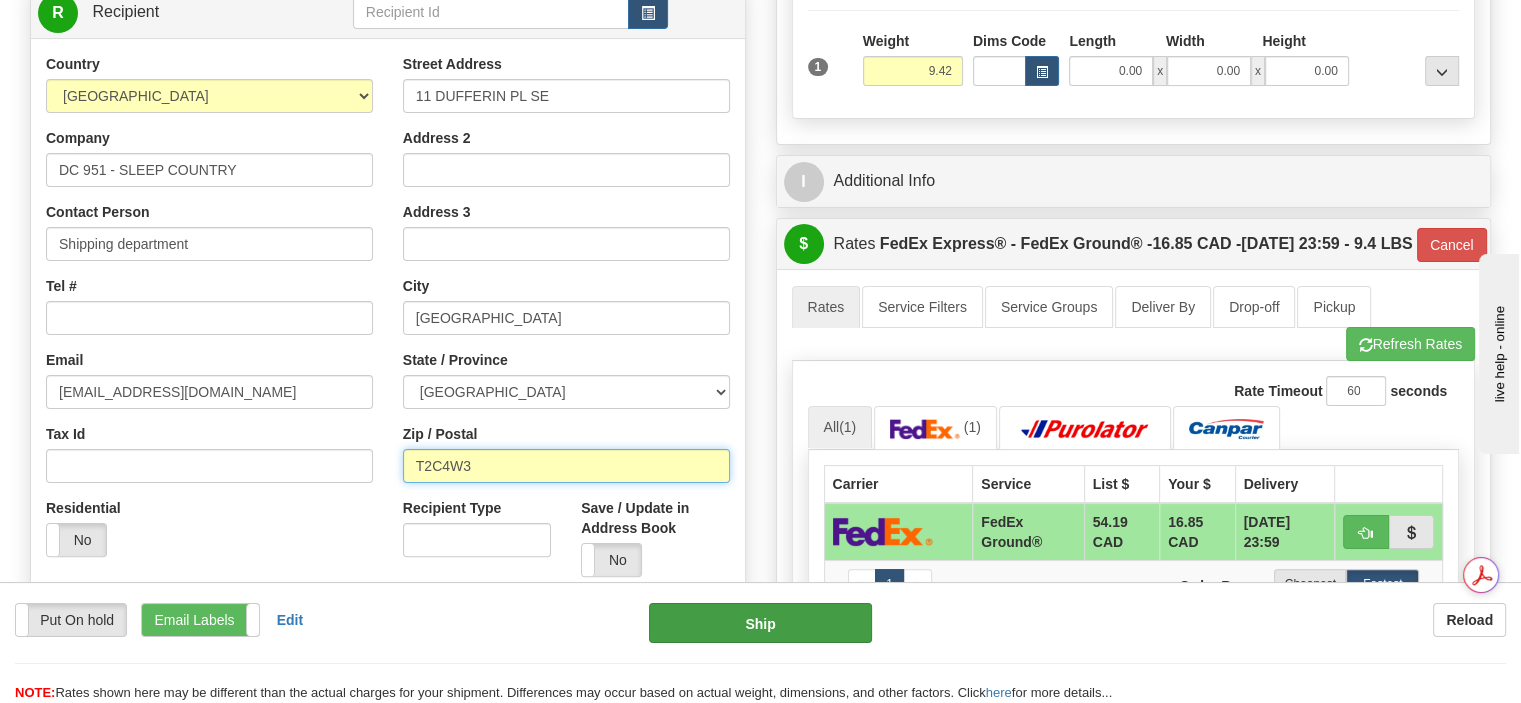 type on "T2C4W3" 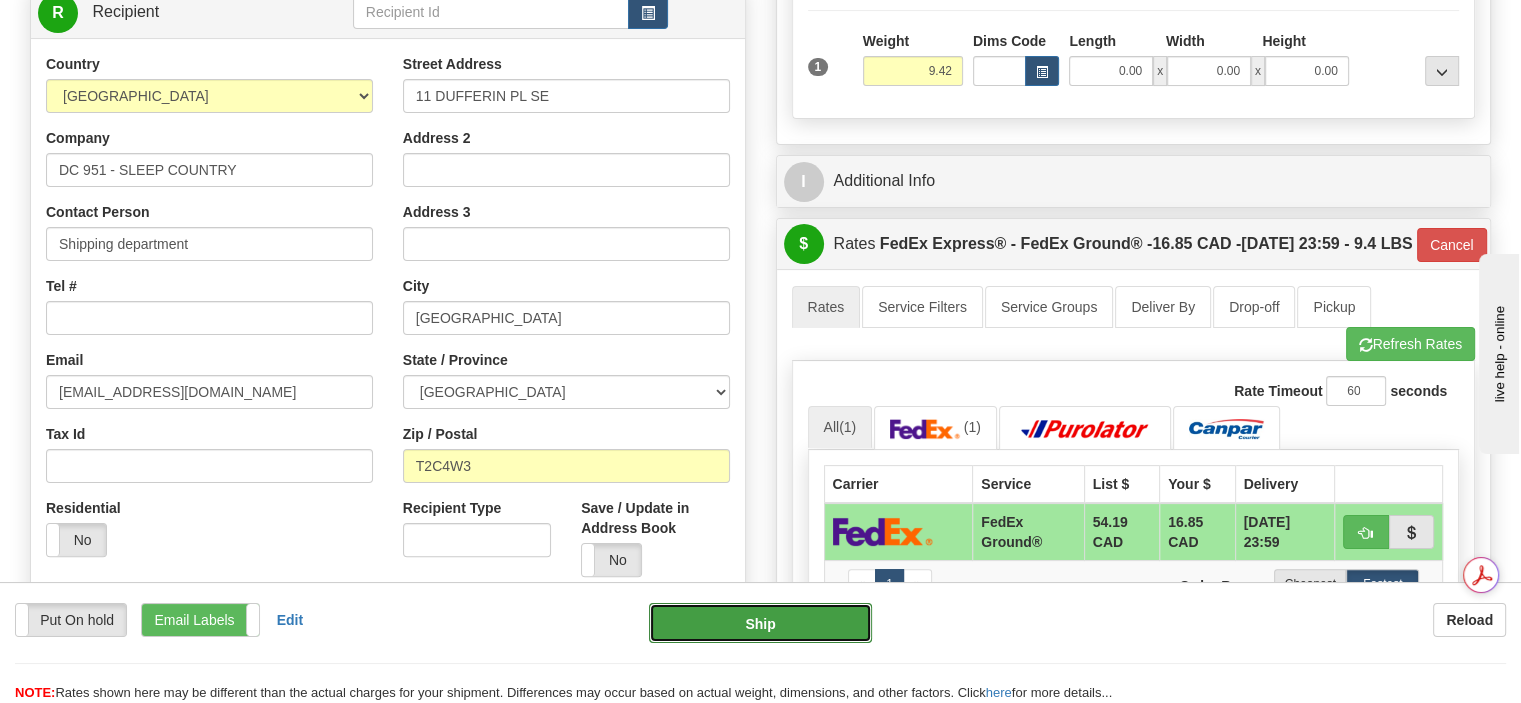 click on "Ship" at bounding box center [761, 623] 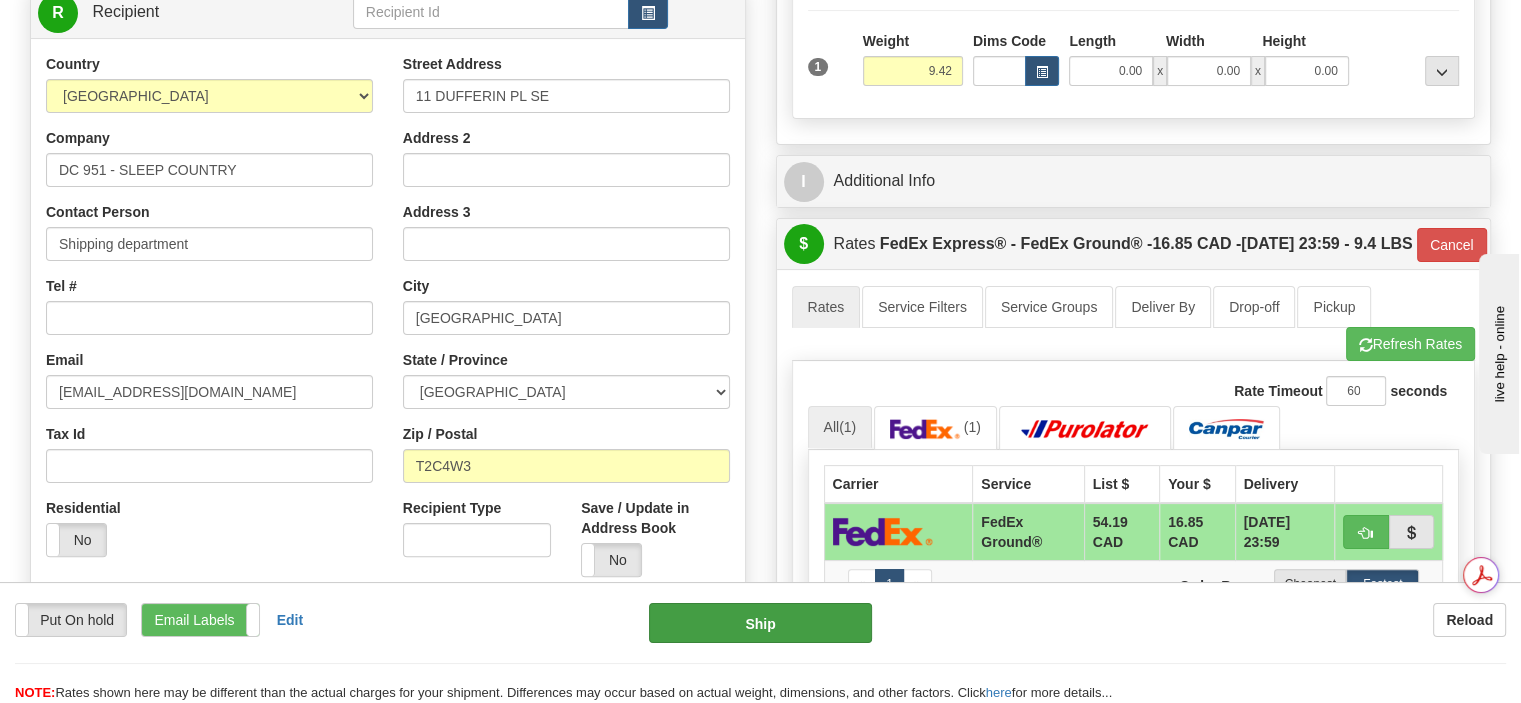 type on "92" 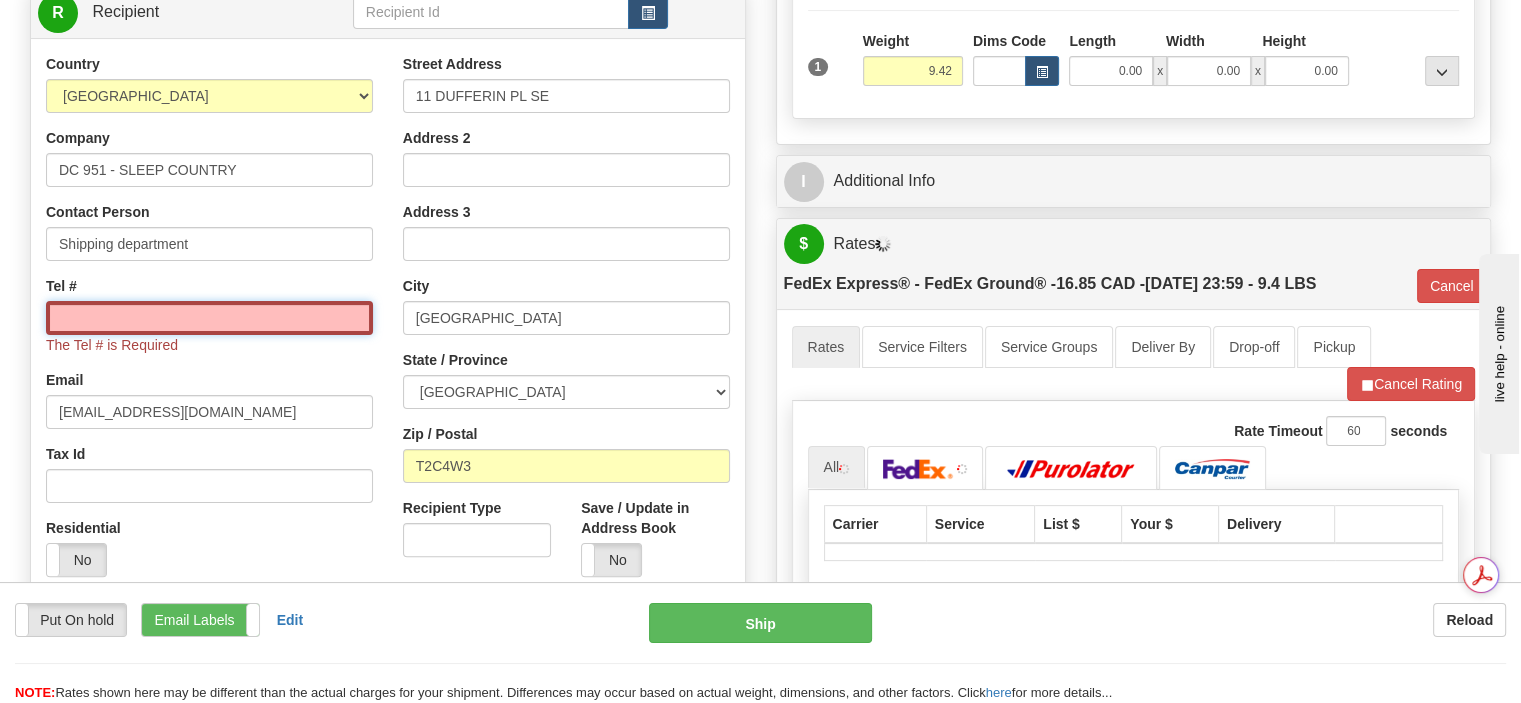 click on "Tel #" at bounding box center (209, 318) 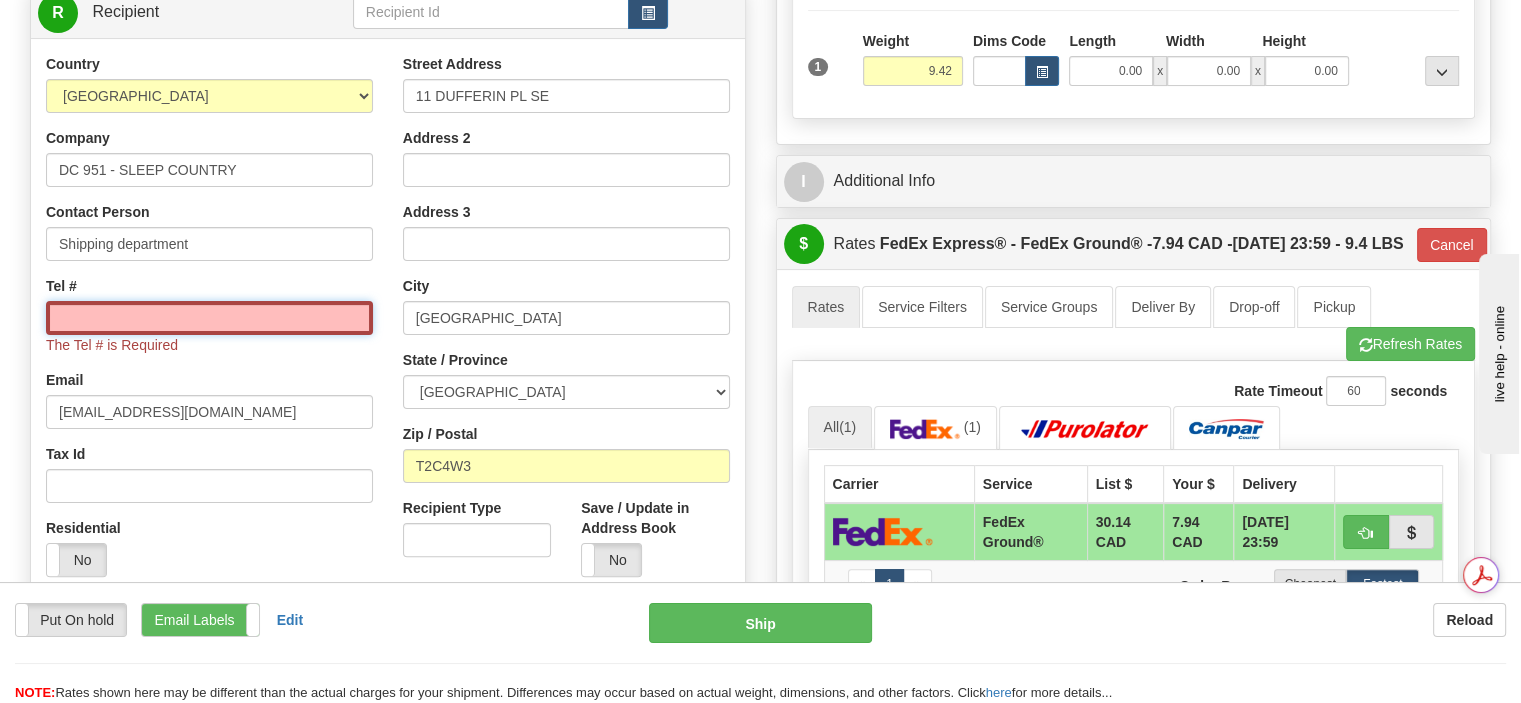 click on "Tel #" at bounding box center (209, 318) 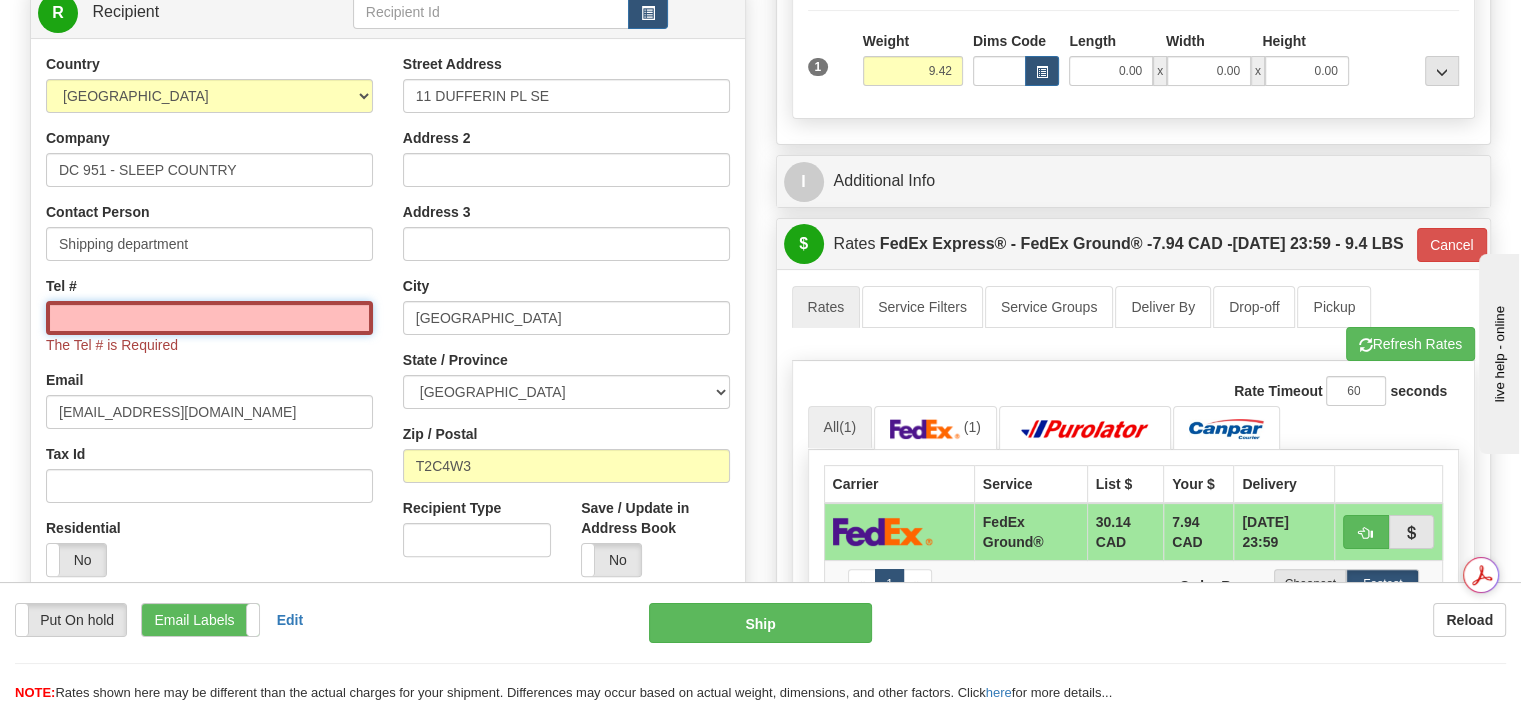 click on "Tel #" at bounding box center [209, 318] 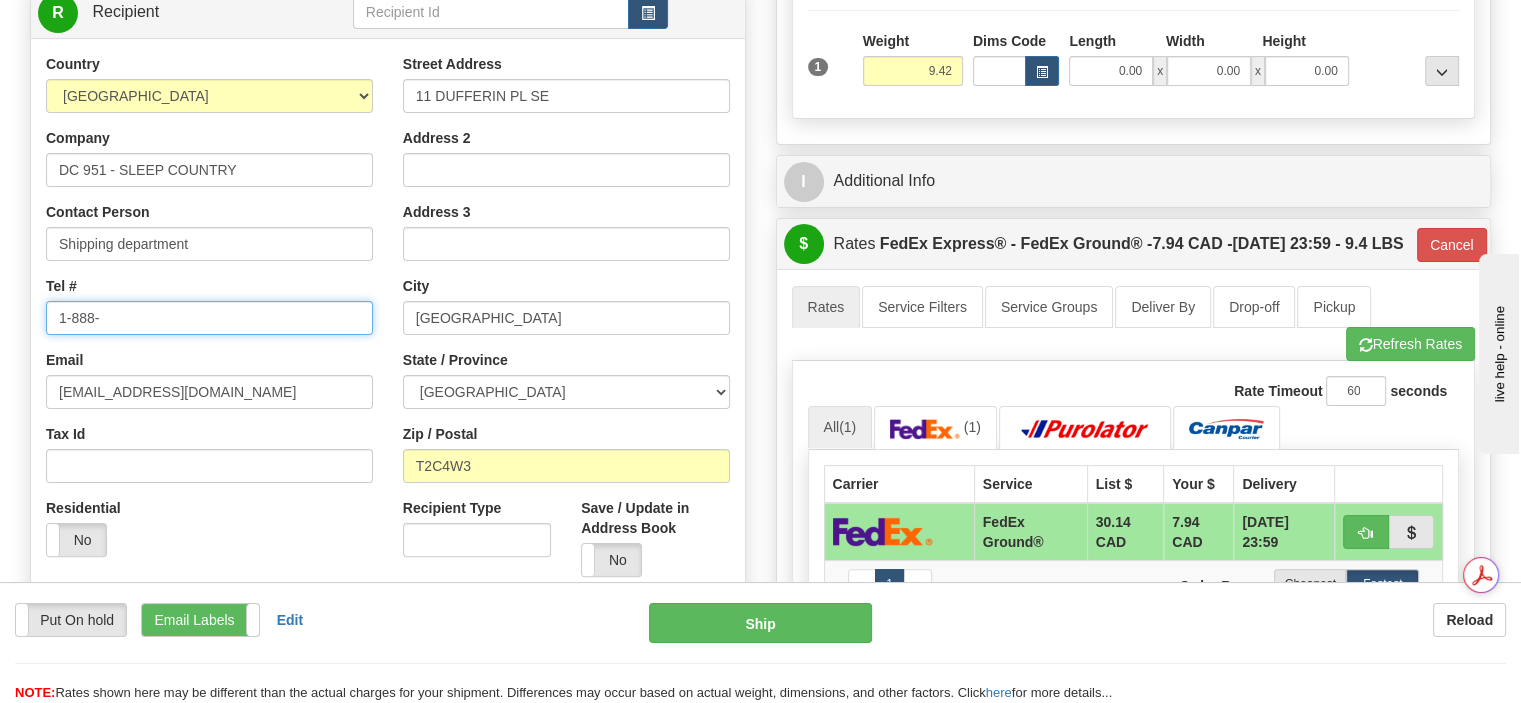 type on "1-888-753-3788" 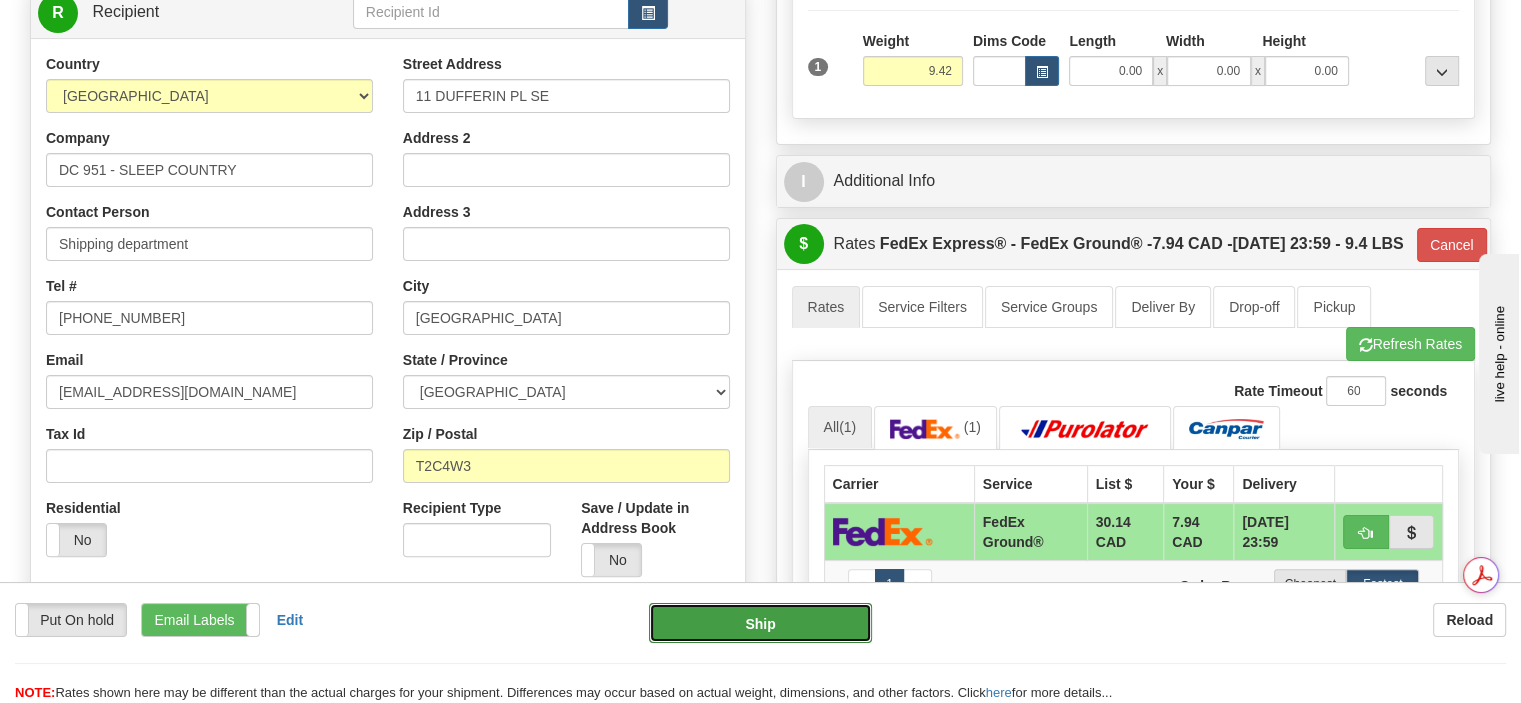 click on "Ship" at bounding box center [761, 623] 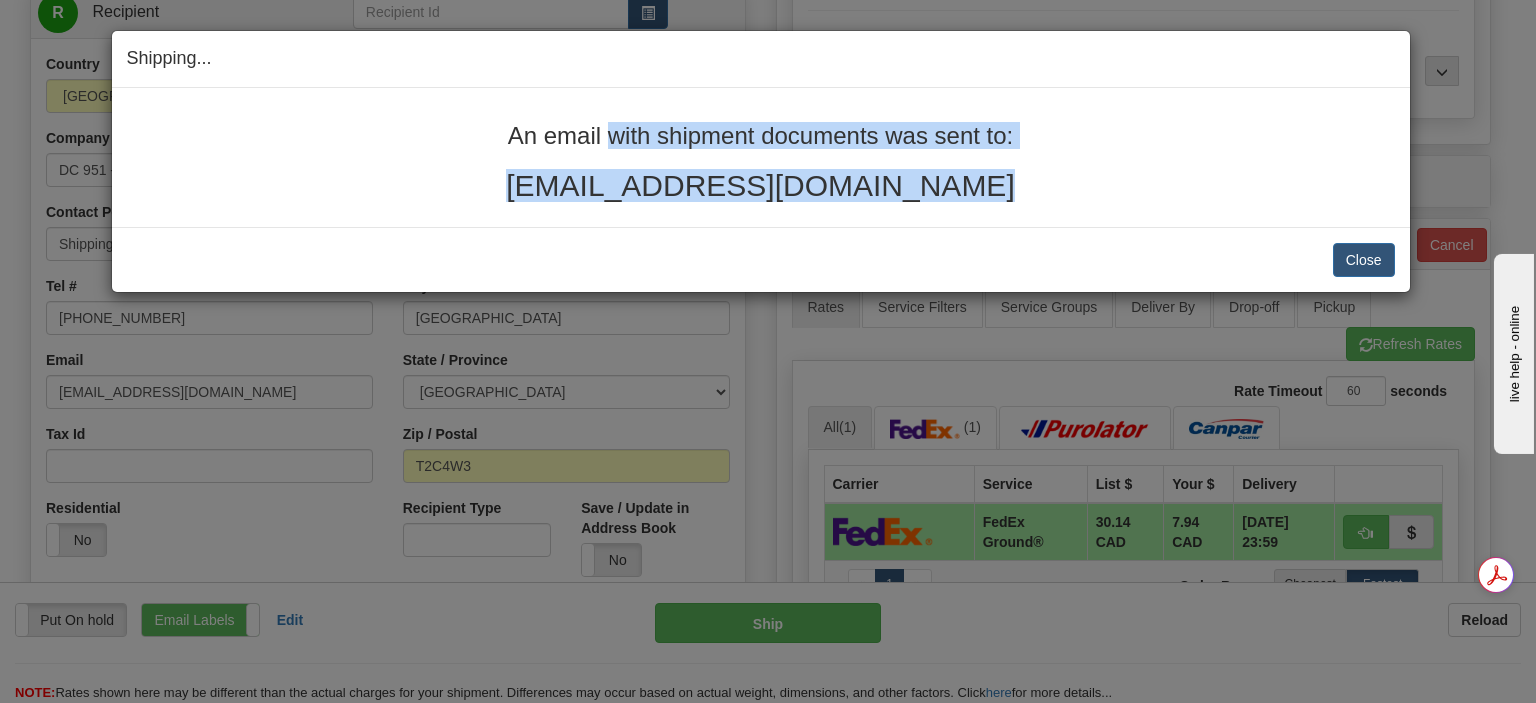 drag, startPoint x: 991, startPoint y: 190, endPoint x: 512, endPoint y: 126, distance: 483.25665 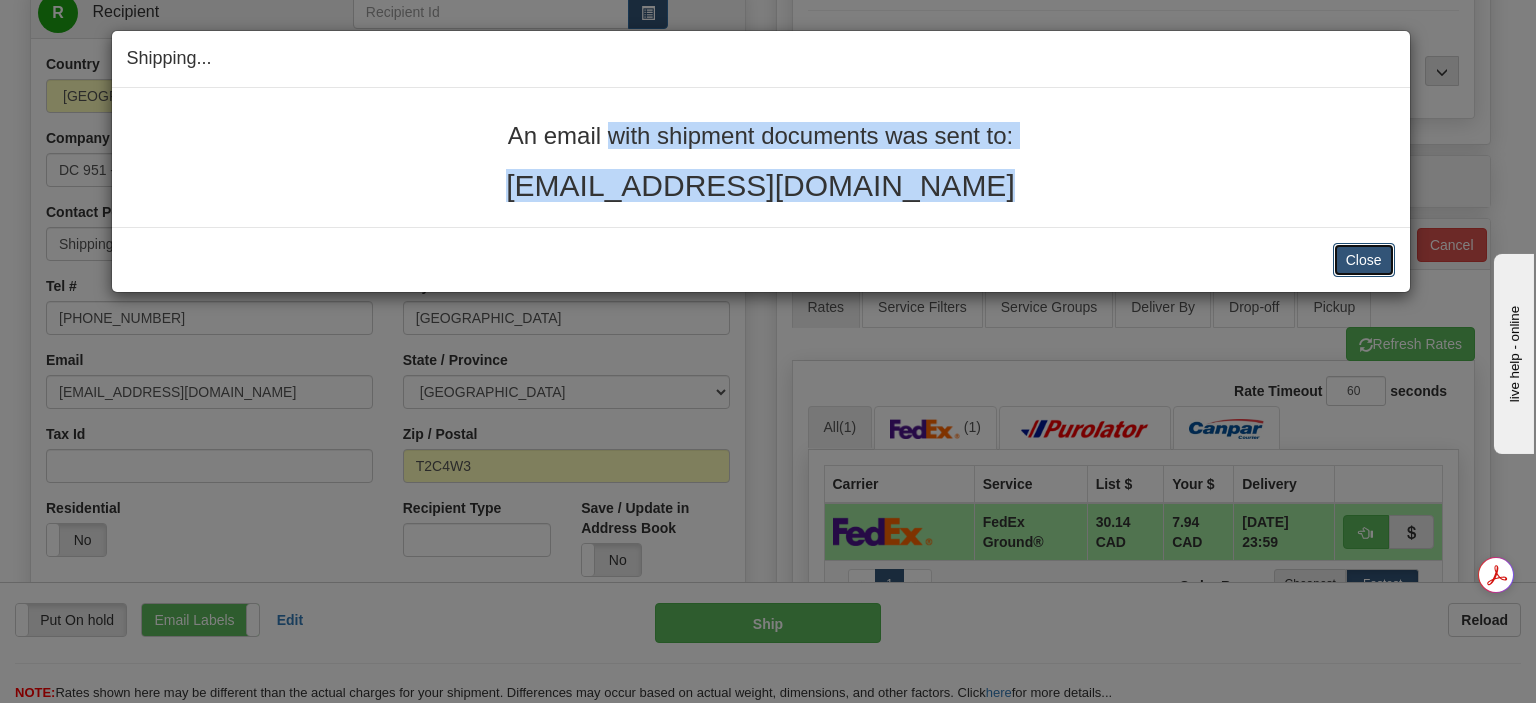 click on "Close" at bounding box center (1364, 260) 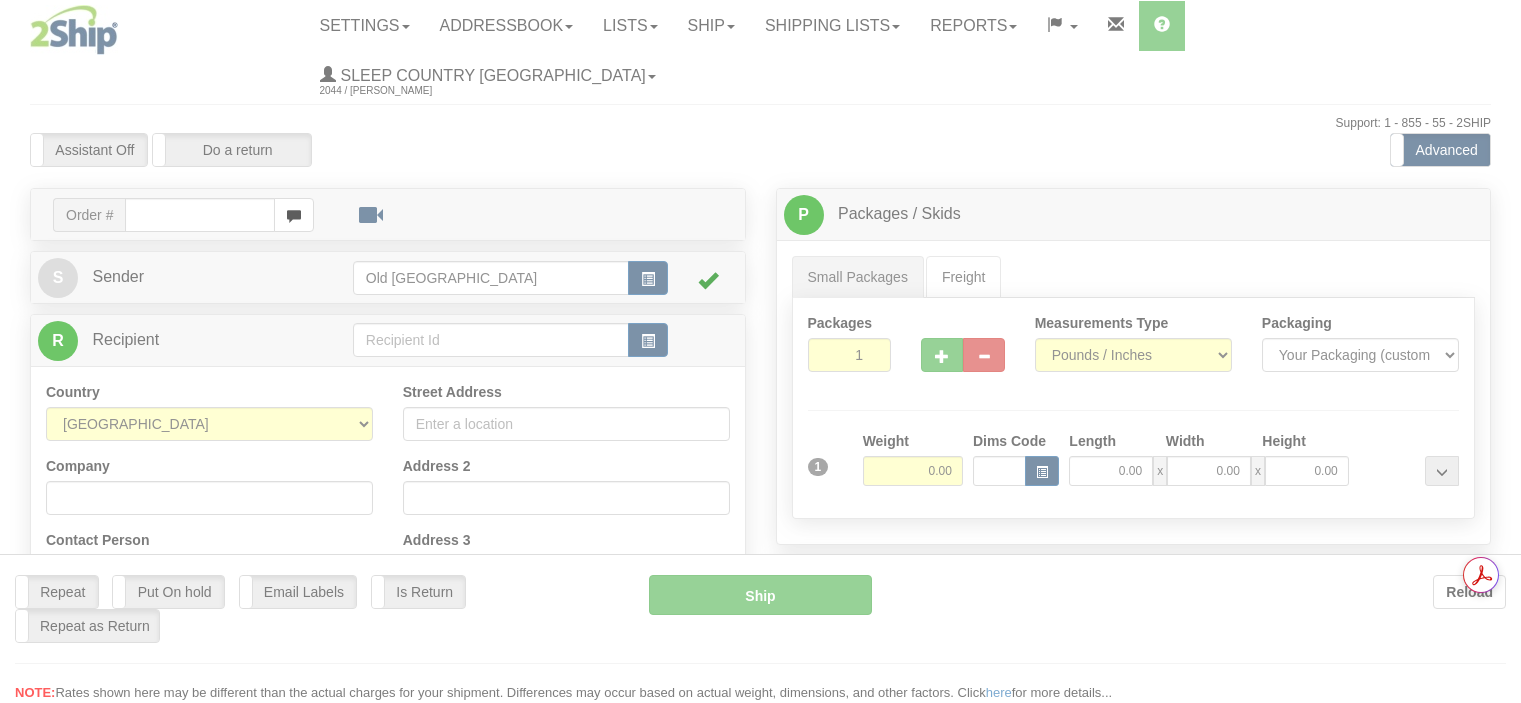 scroll, scrollTop: 0, scrollLeft: 0, axis: both 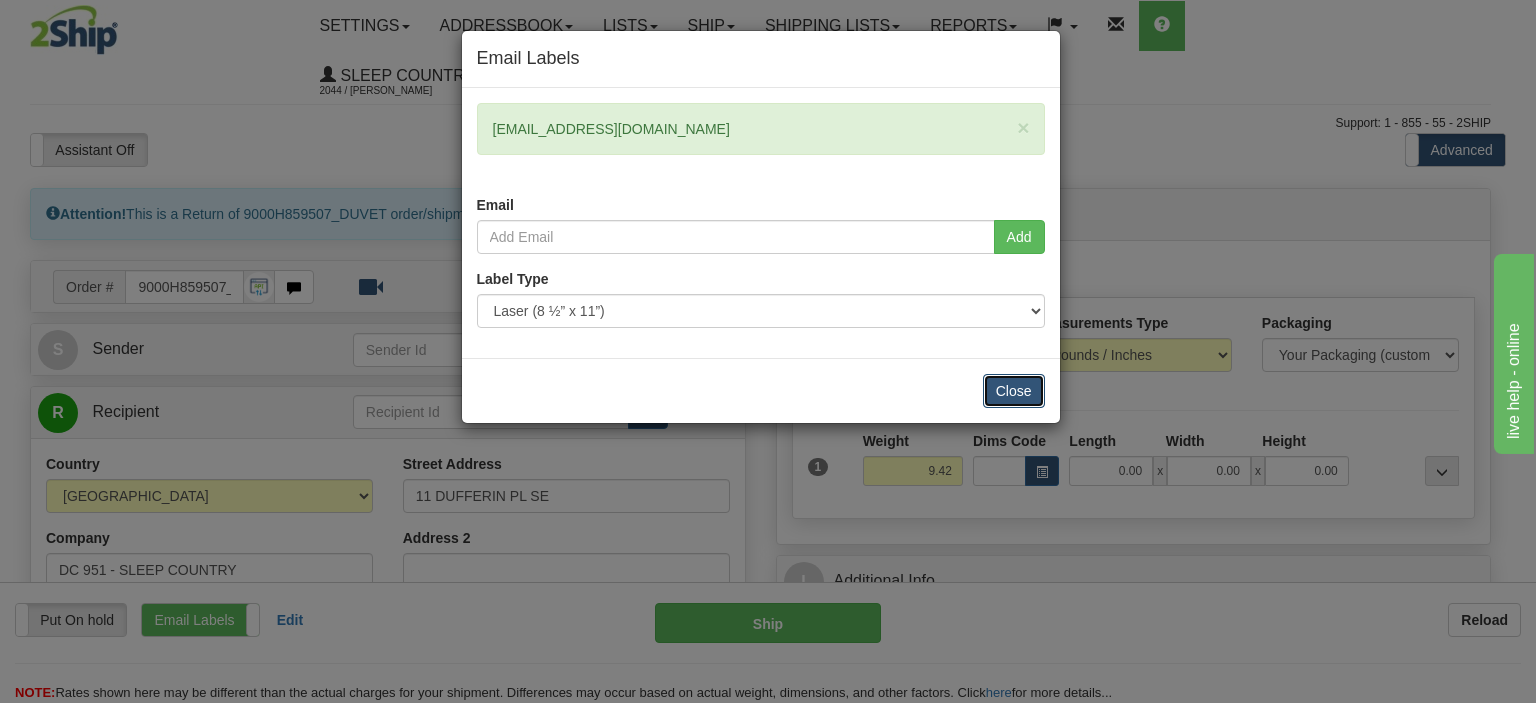 click on "Close" at bounding box center (1014, 391) 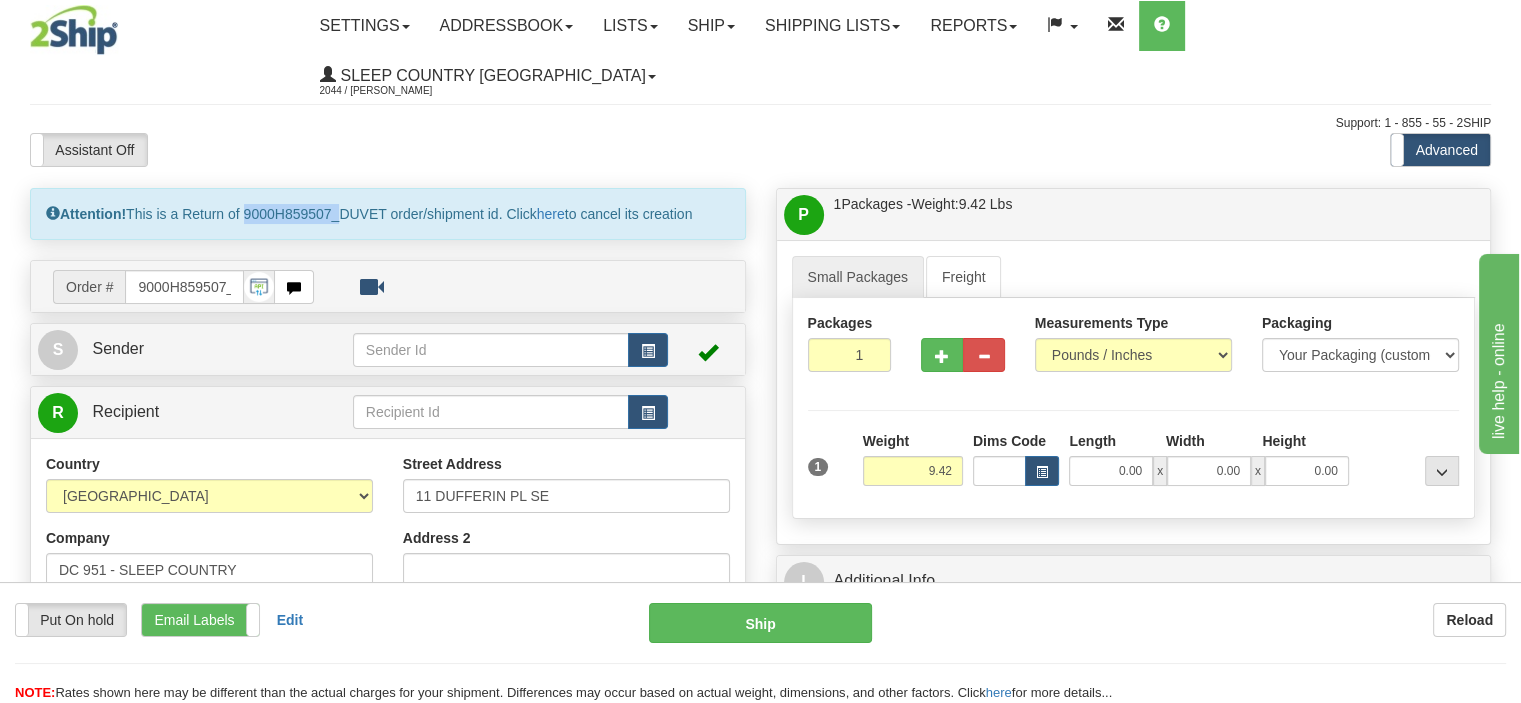 drag, startPoint x: 339, startPoint y: 159, endPoint x: 248, endPoint y: 159, distance: 91 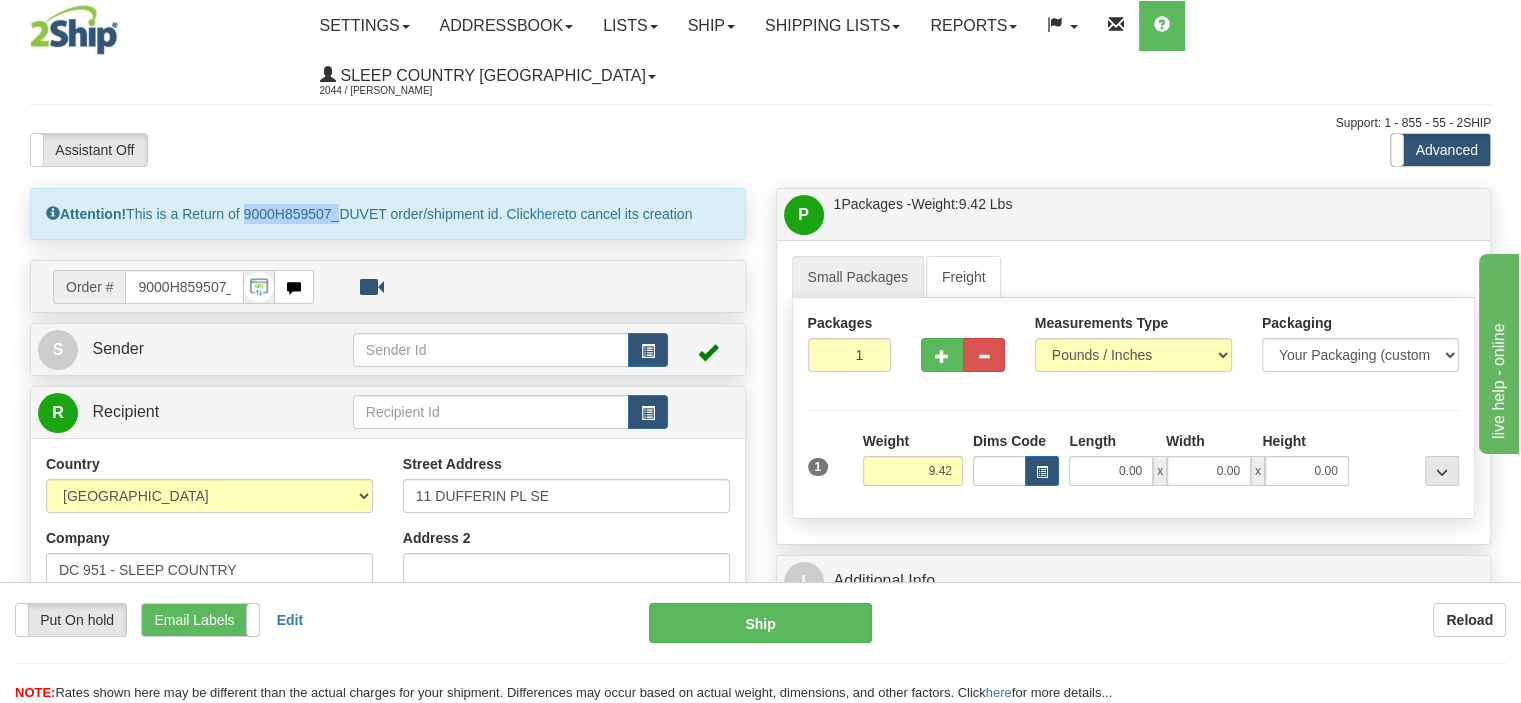 click on "Attention!  This is a Return of 9000H859507_DUVET order/shipment id.  Click  here  to cancel its creation" at bounding box center (388, 214) 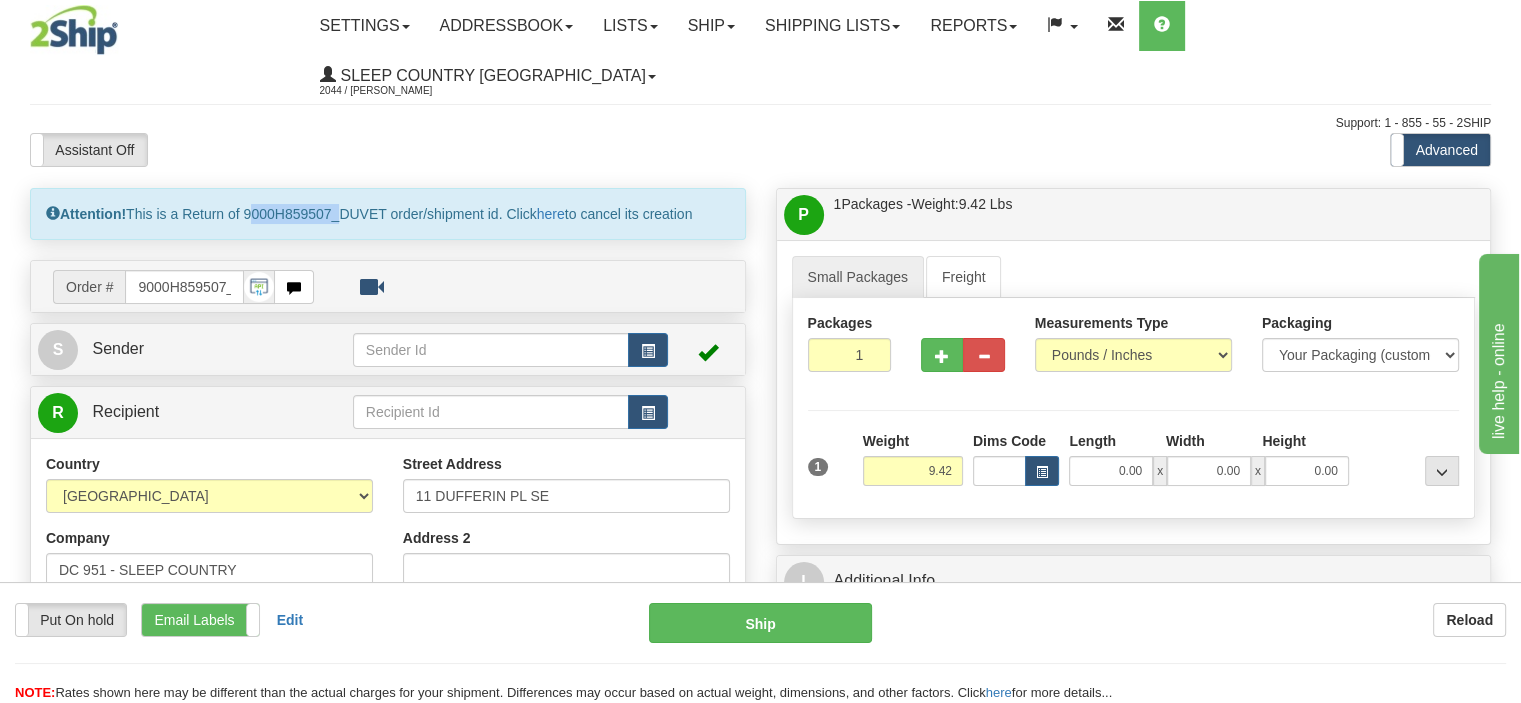 drag, startPoint x: 248, startPoint y: 167, endPoint x: 336, endPoint y: 167, distance: 88 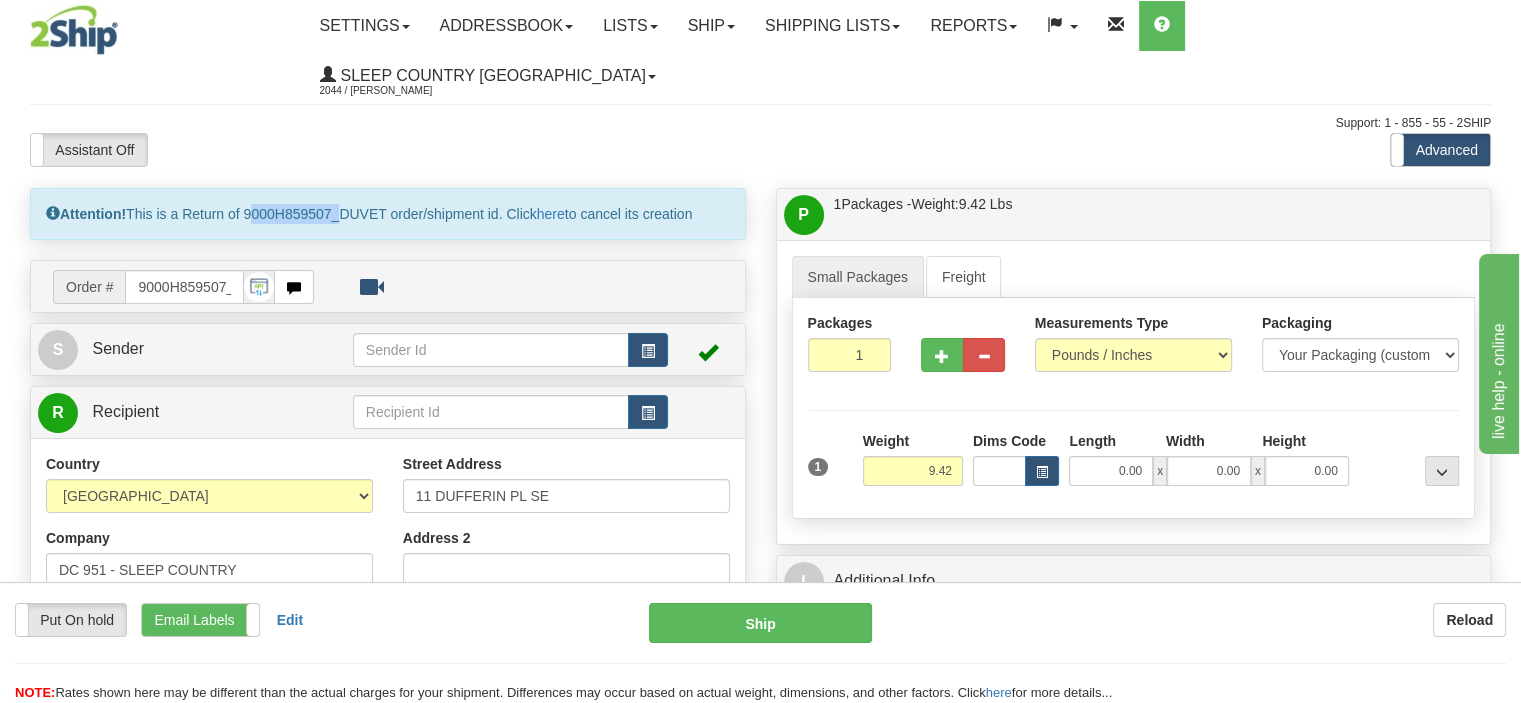 click on "Attention!  This is a Return of 9000H859507_DUVET order/shipment id.  Click  here  to cancel its creation" at bounding box center (388, 214) 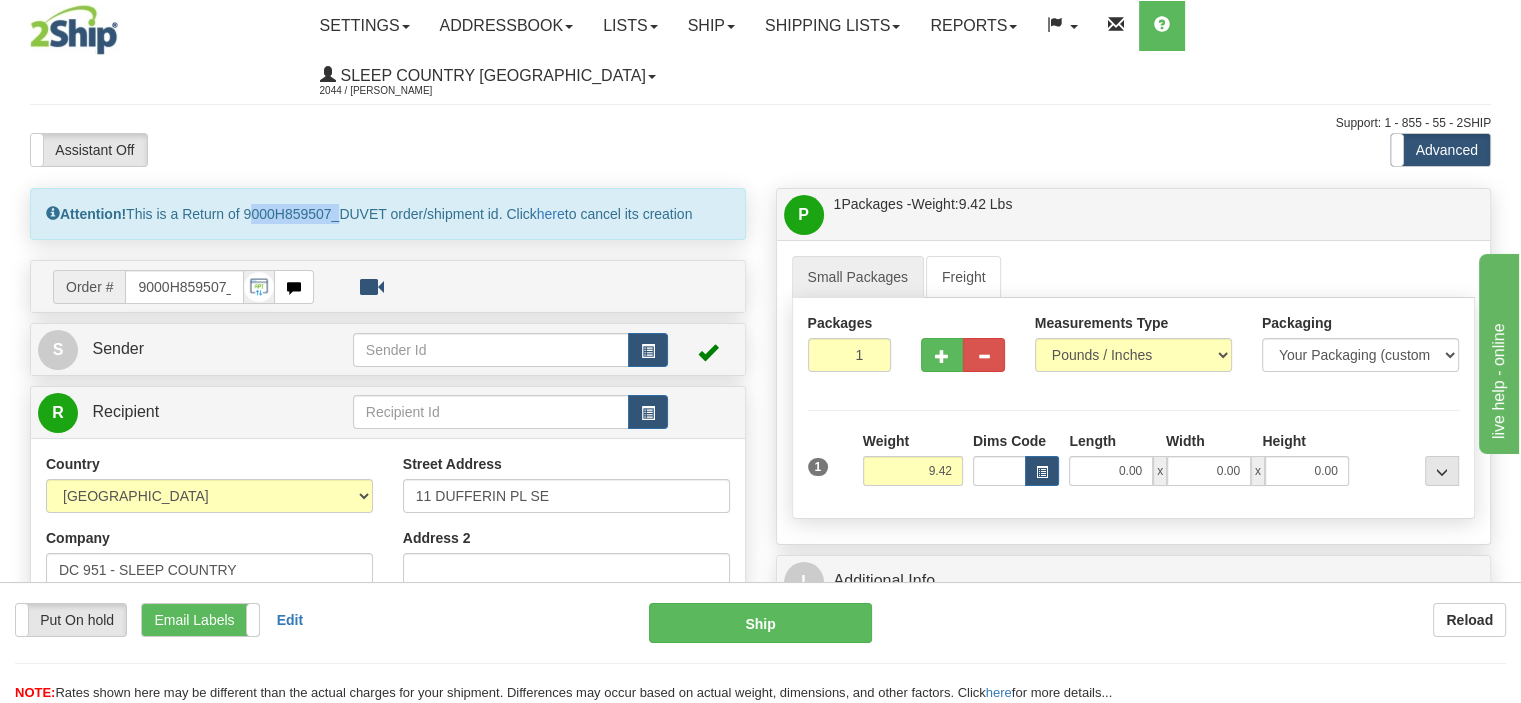 copy on "9000H859507" 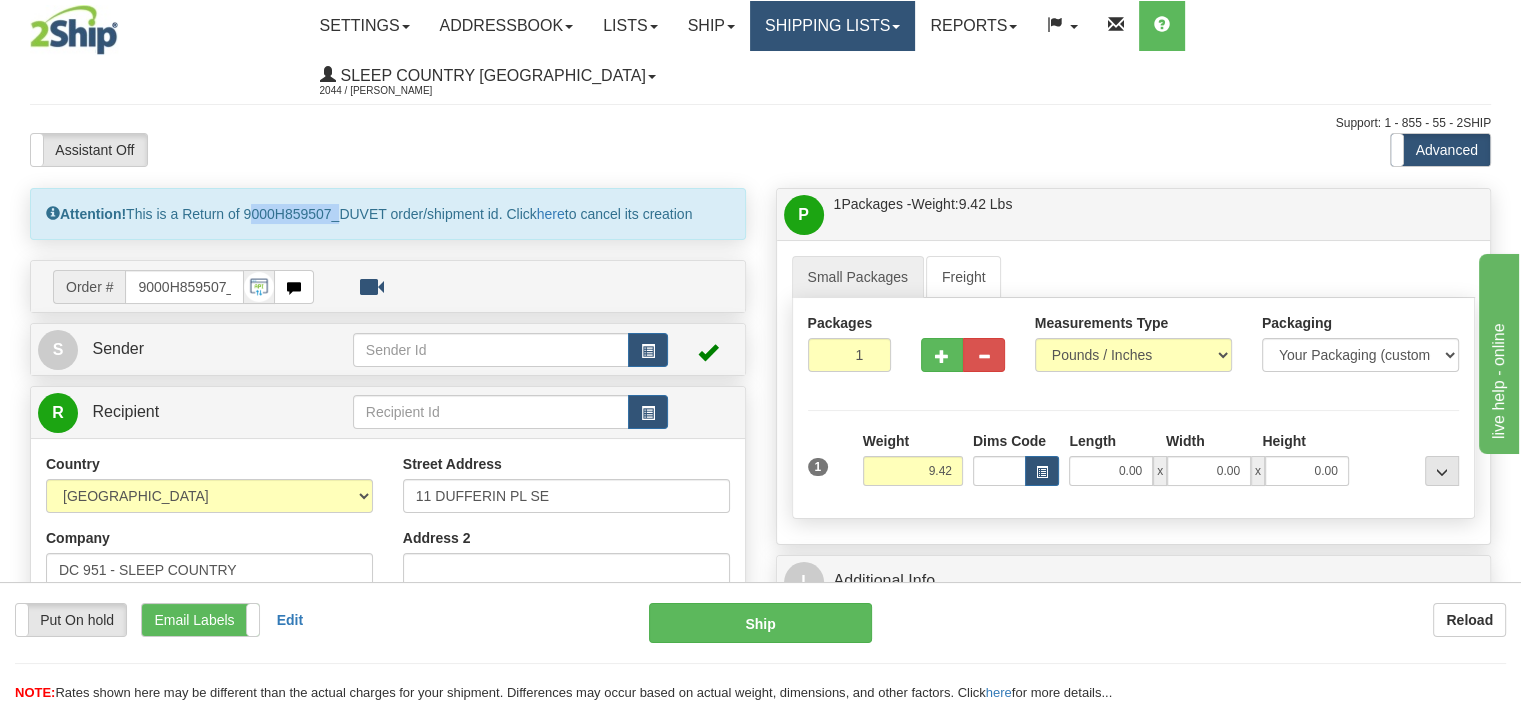 click on "Shipping lists" at bounding box center (832, 26) 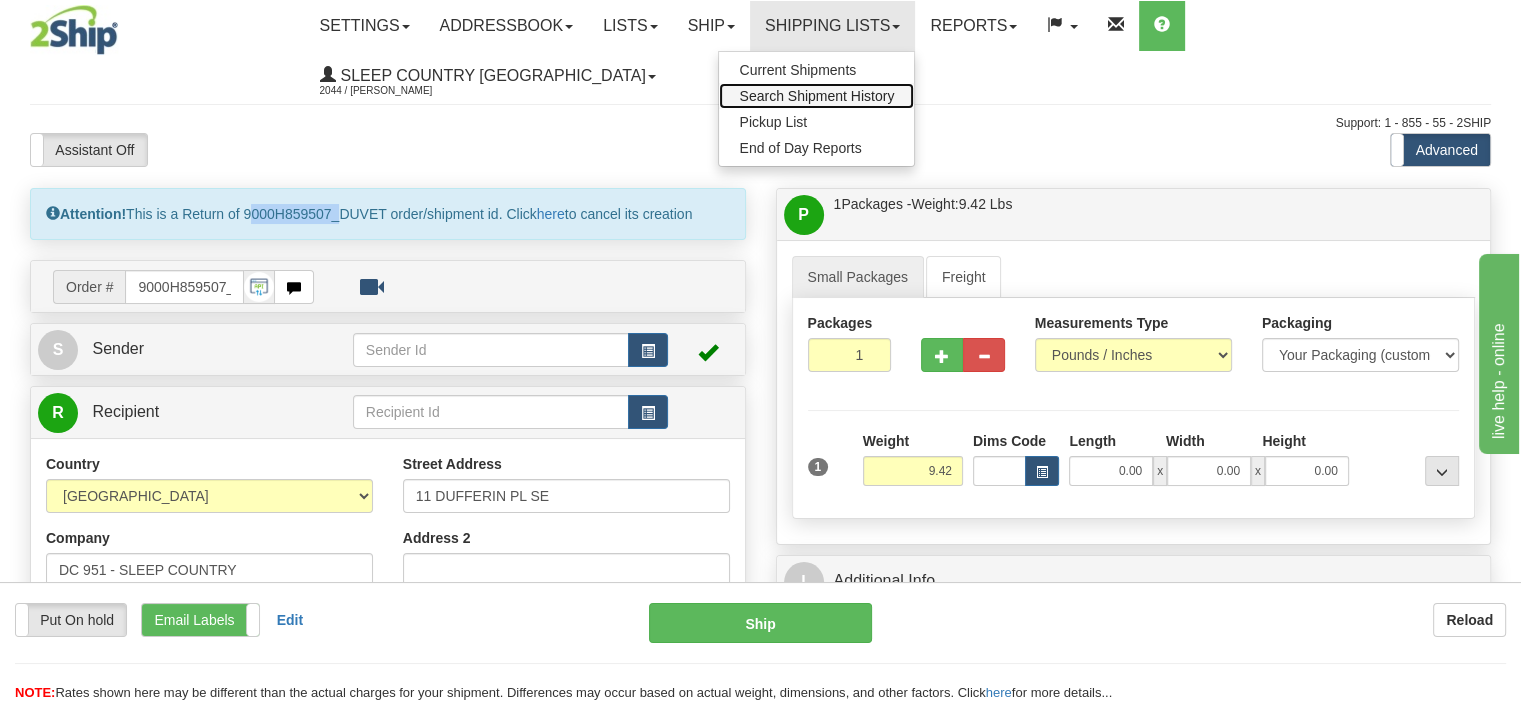 click on "Search Shipment History" at bounding box center (816, 96) 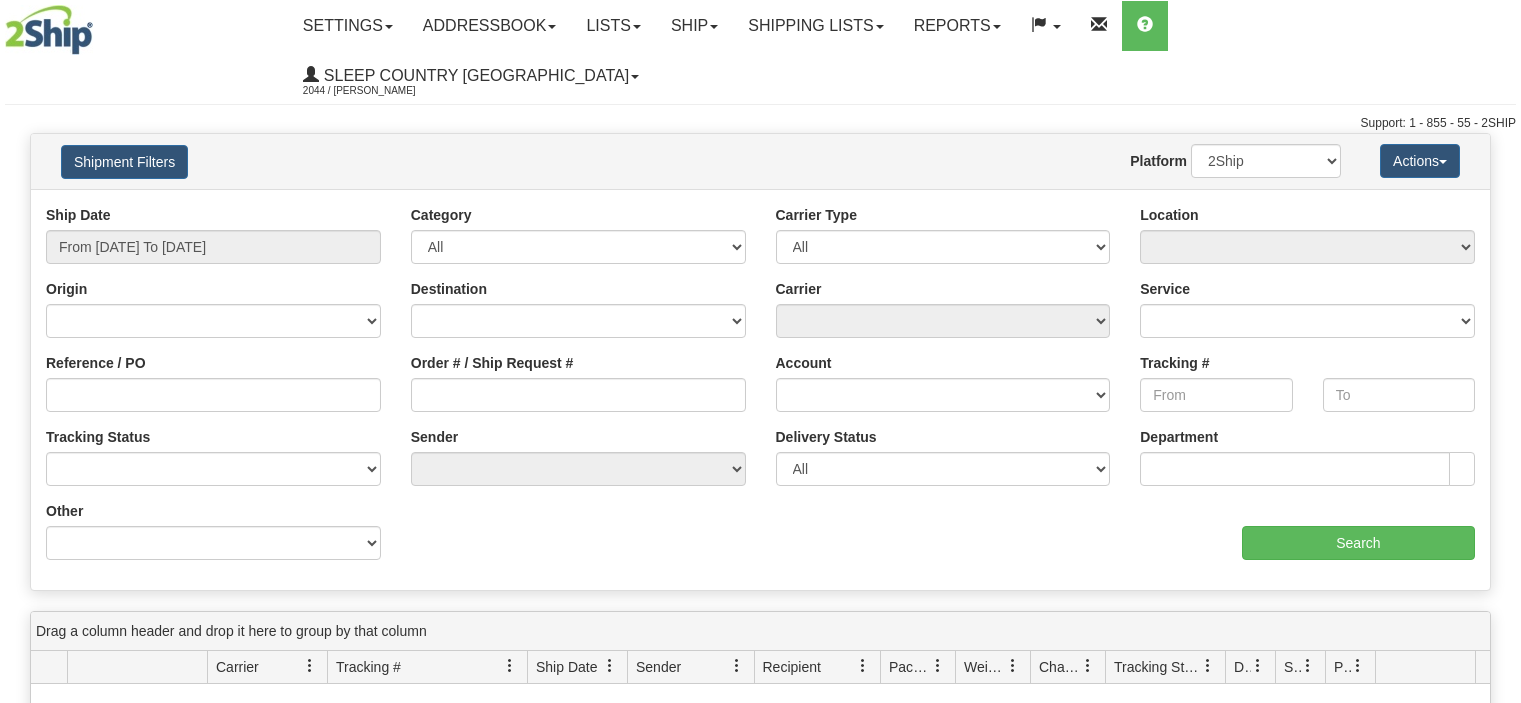 scroll, scrollTop: 0, scrollLeft: 0, axis: both 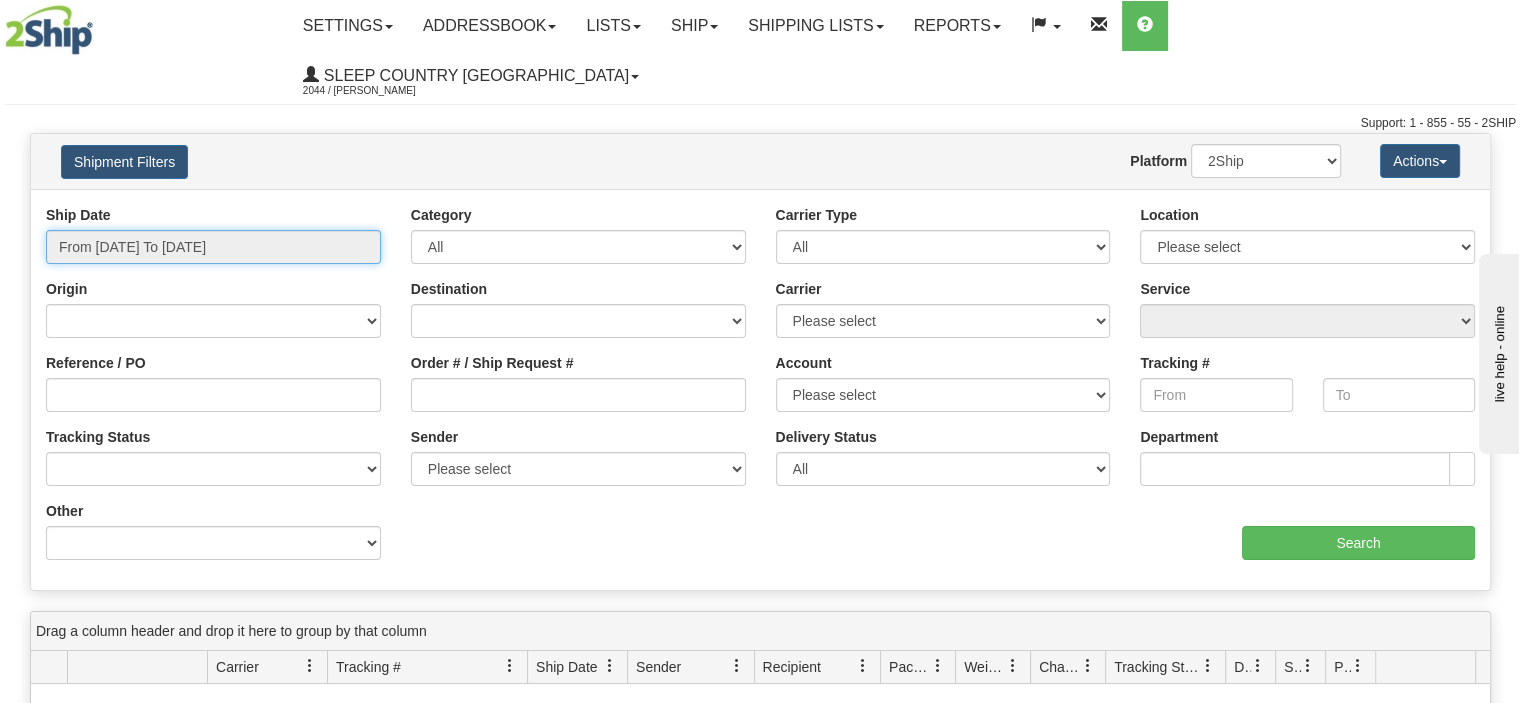 click on "From [DATE] To [DATE]" at bounding box center [213, 247] 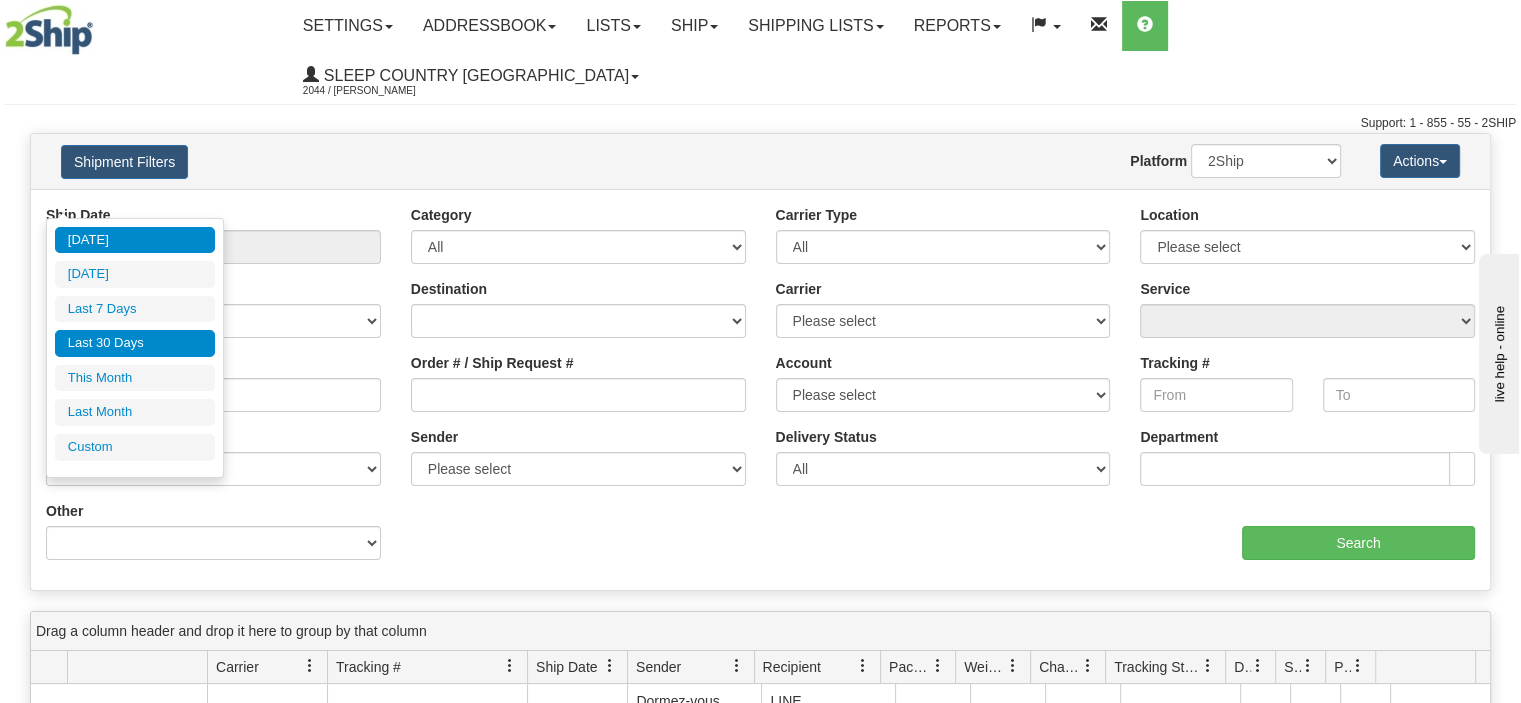 click on "Last 30 Days" at bounding box center [135, 343] 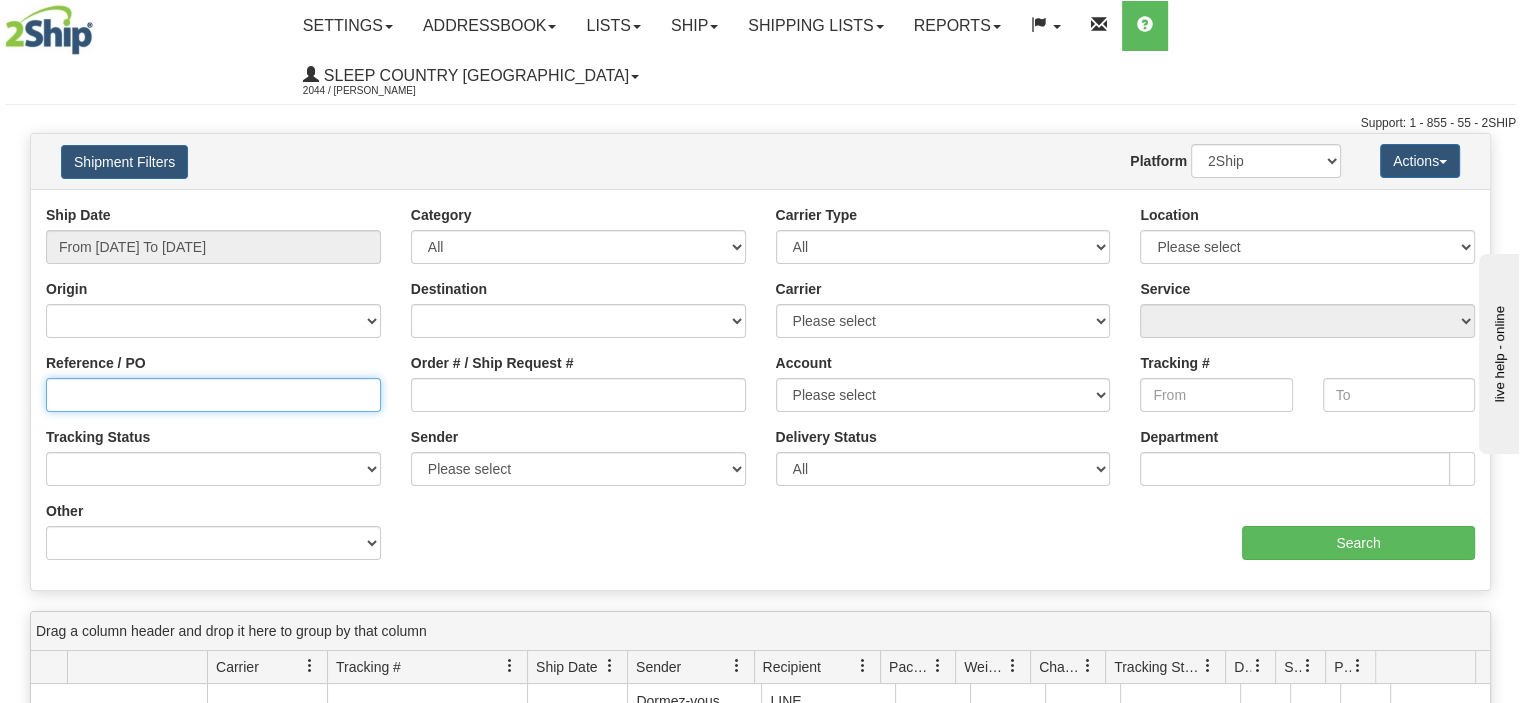 click on "Reference / PO" at bounding box center [213, 395] 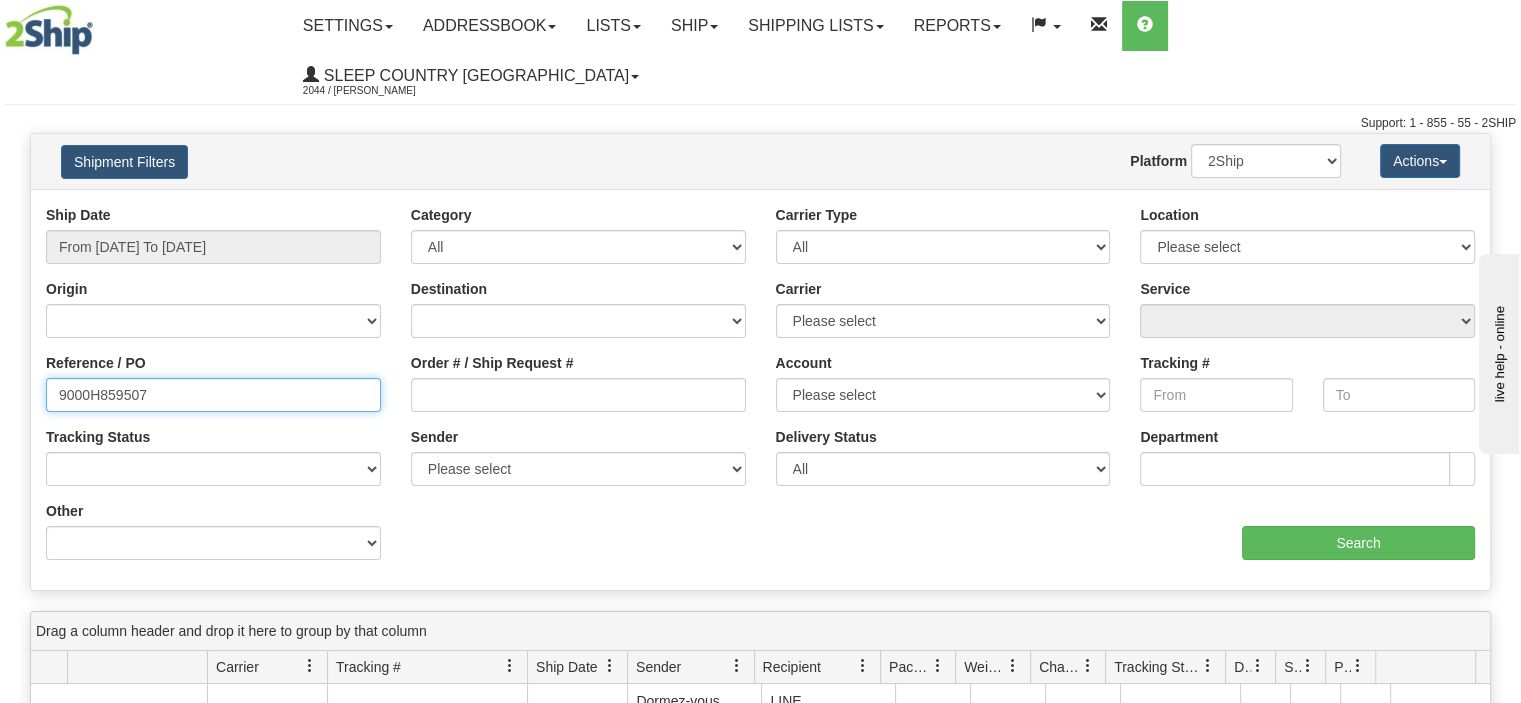 type on "9000H859507" 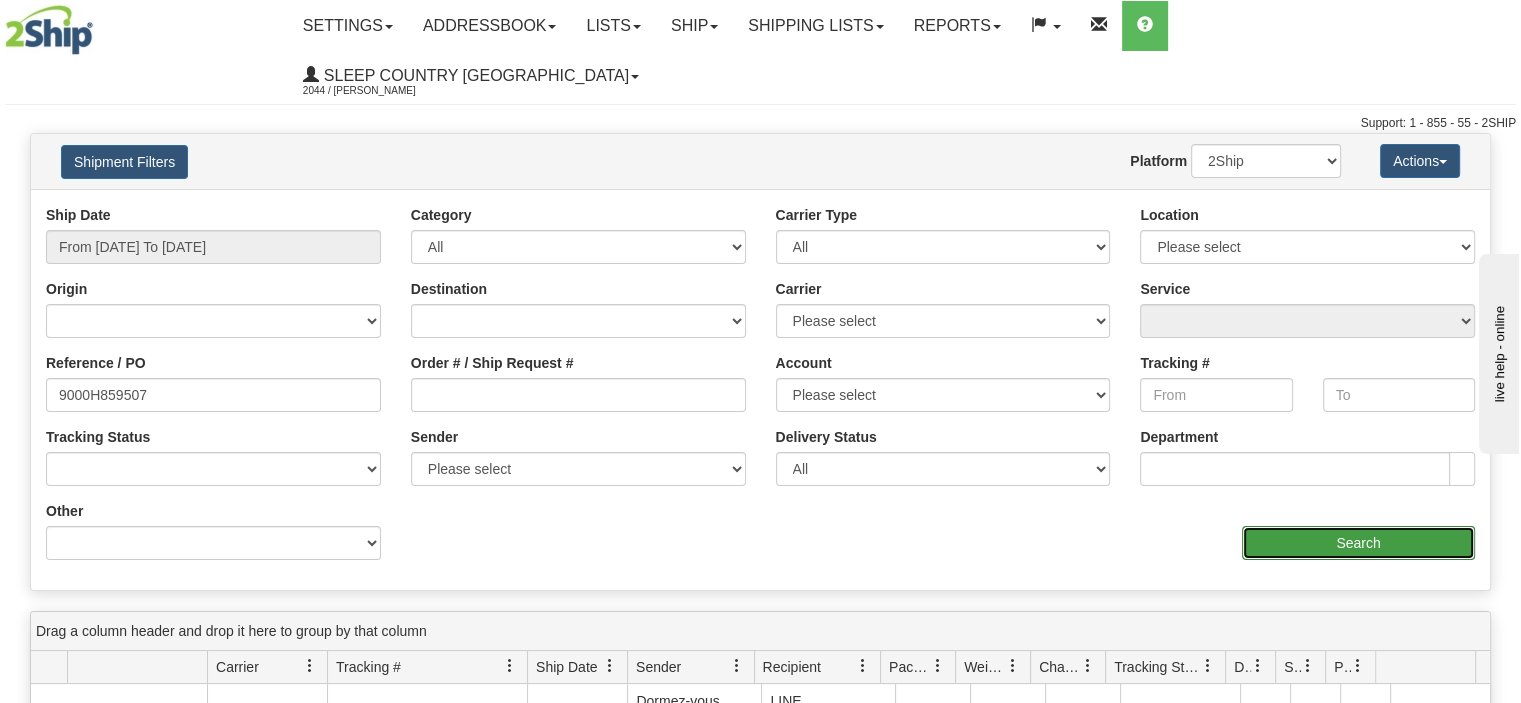click on "Search" at bounding box center (1358, 543) 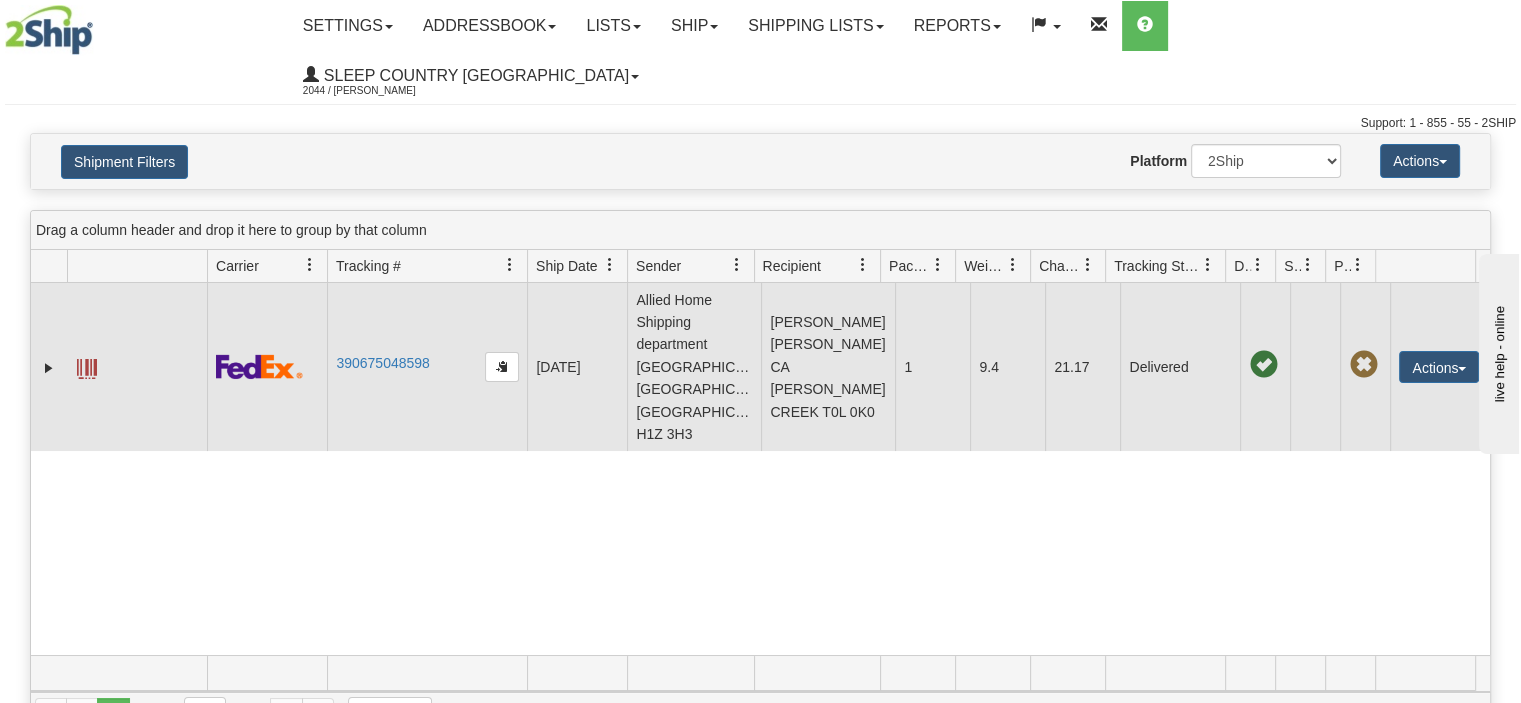 click on "390675048598" at bounding box center [427, 367] 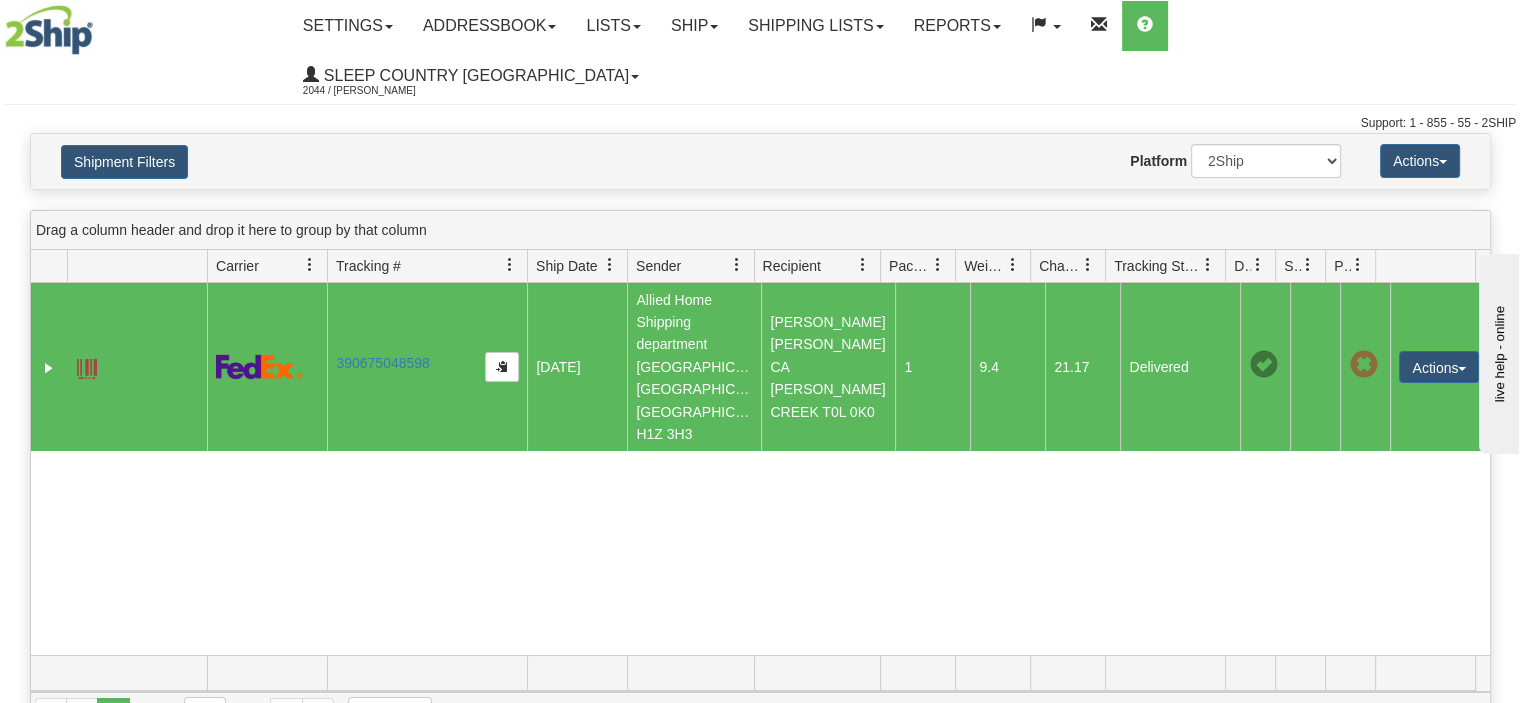 click on "31215629 2044 390675048598    [DATE] [DATE] 09:06:42 AM Allied Home Shipping department [GEOGRAPHIC_DATA] QC [GEOGRAPHIC_DATA] H1Z 3H3 [PERSON_NAME] [PERSON_NAME] CA [PERSON_NAME][GEOGRAPHIC_DATA] 0K0 1 9.4 21.17 92-FedEx Ground® CAD Delivered 9000H859507_DUVET 9000H859507 1045608 false false    Actions                     Repeat             Return             Track             Comment    Shipment Issues             Re-Print as ZPL    Authorize Return" at bounding box center (760, 469) 